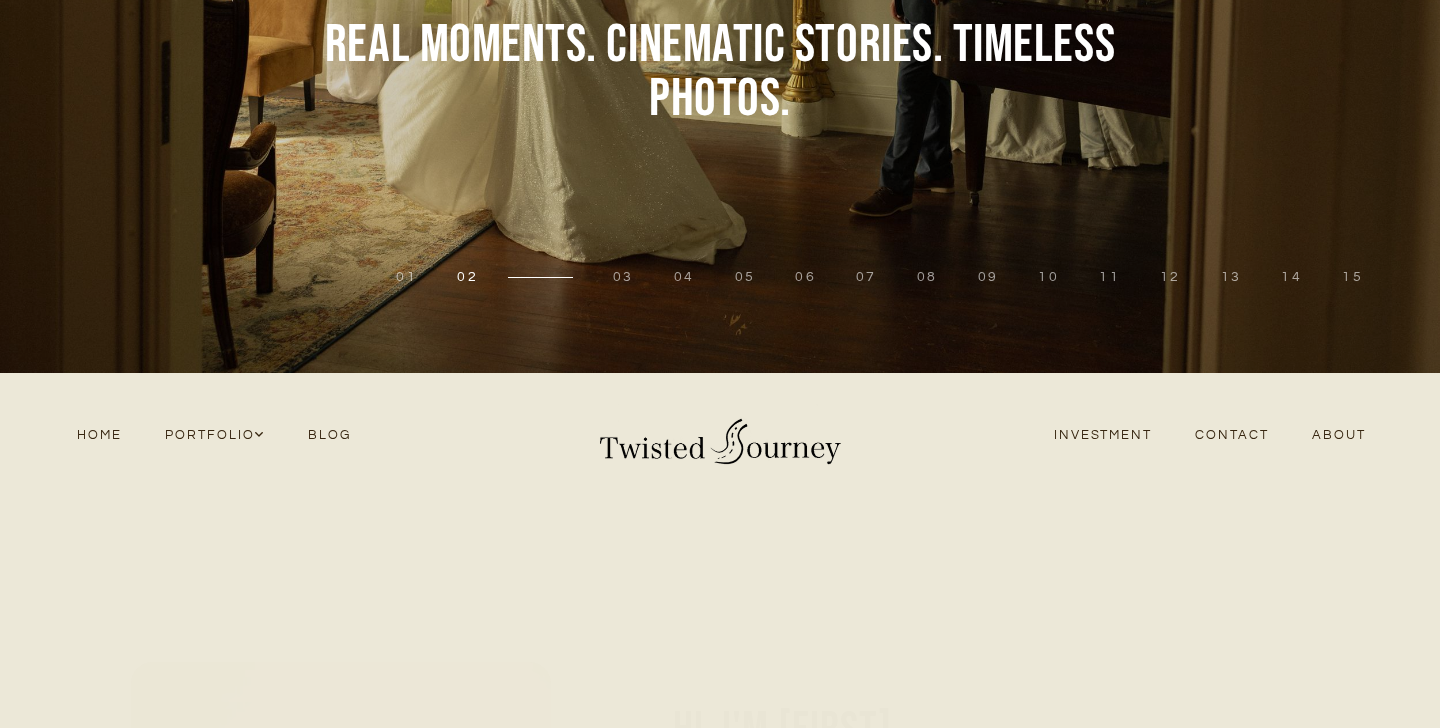 scroll, scrollTop: 244, scrollLeft: 0, axis: vertical 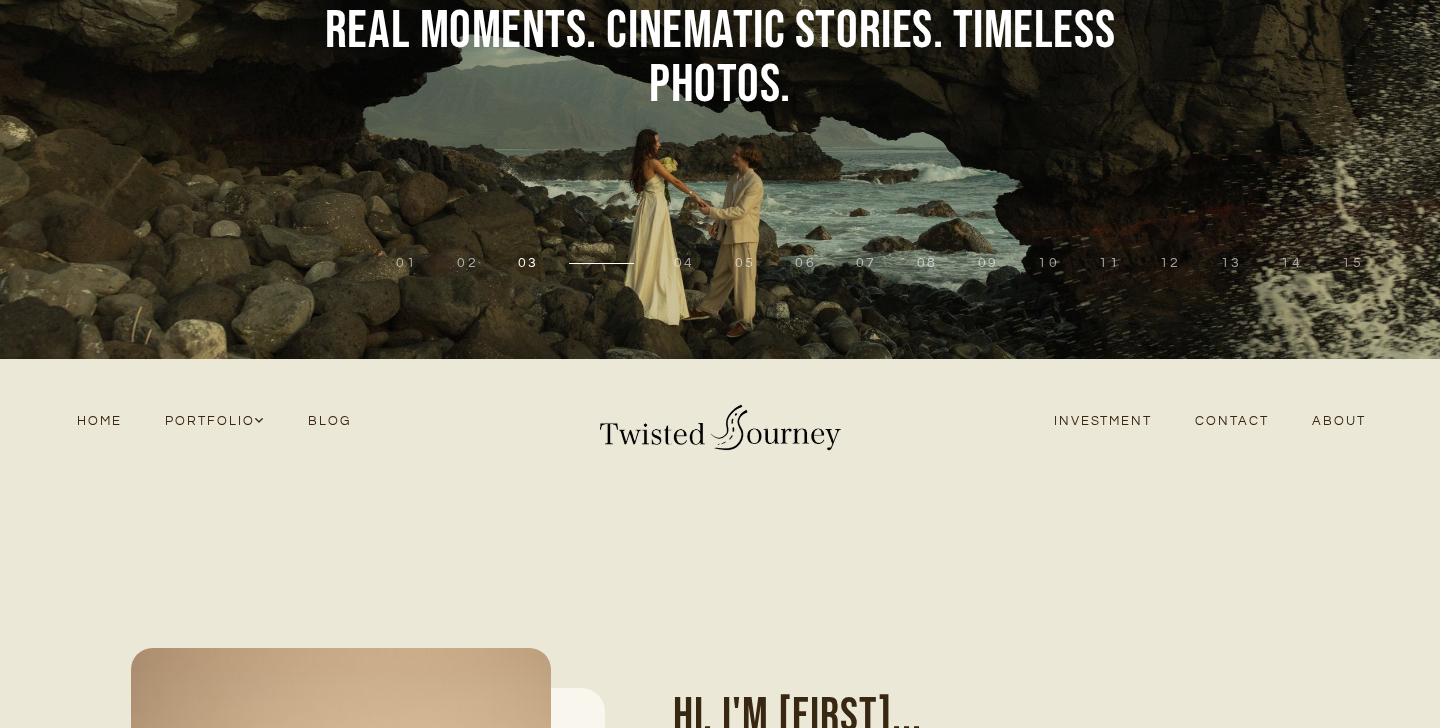 click on "About" at bounding box center [1339, 421] 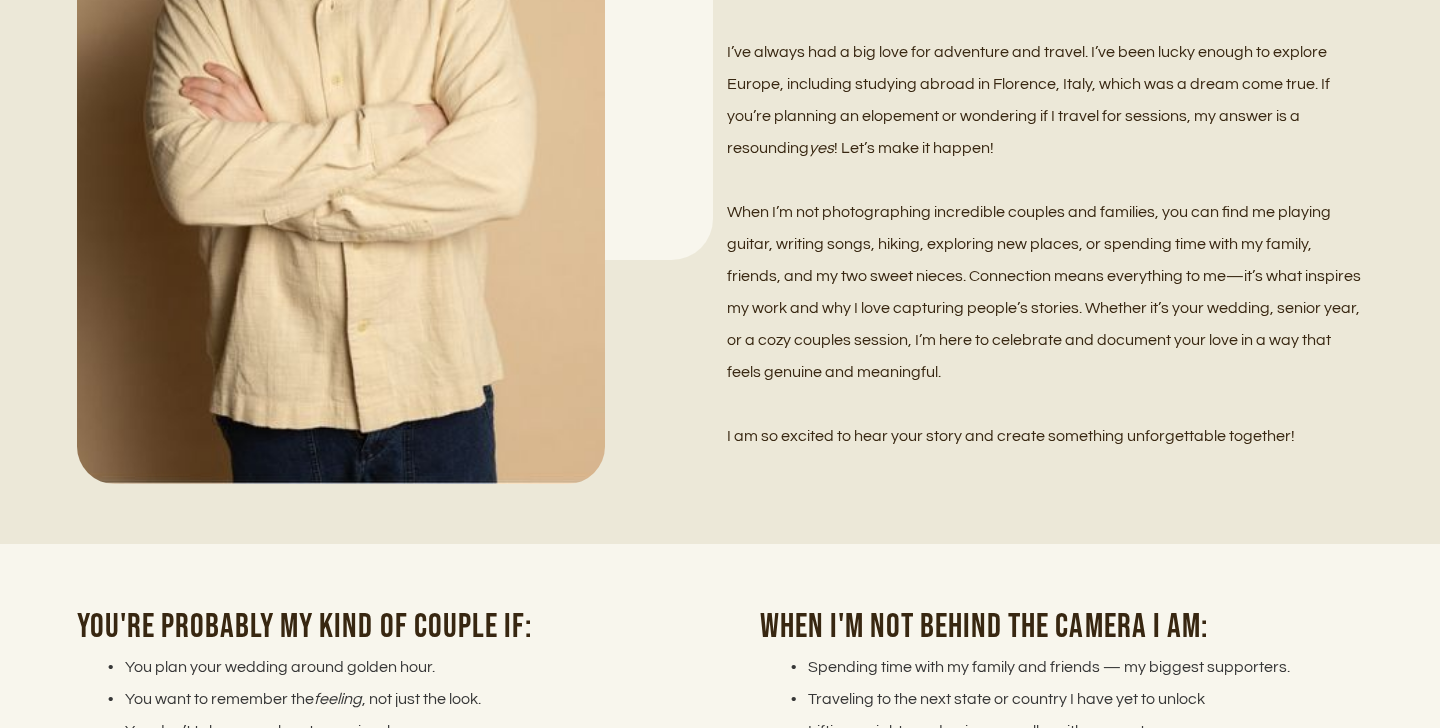 scroll, scrollTop: 1662, scrollLeft: 0, axis: vertical 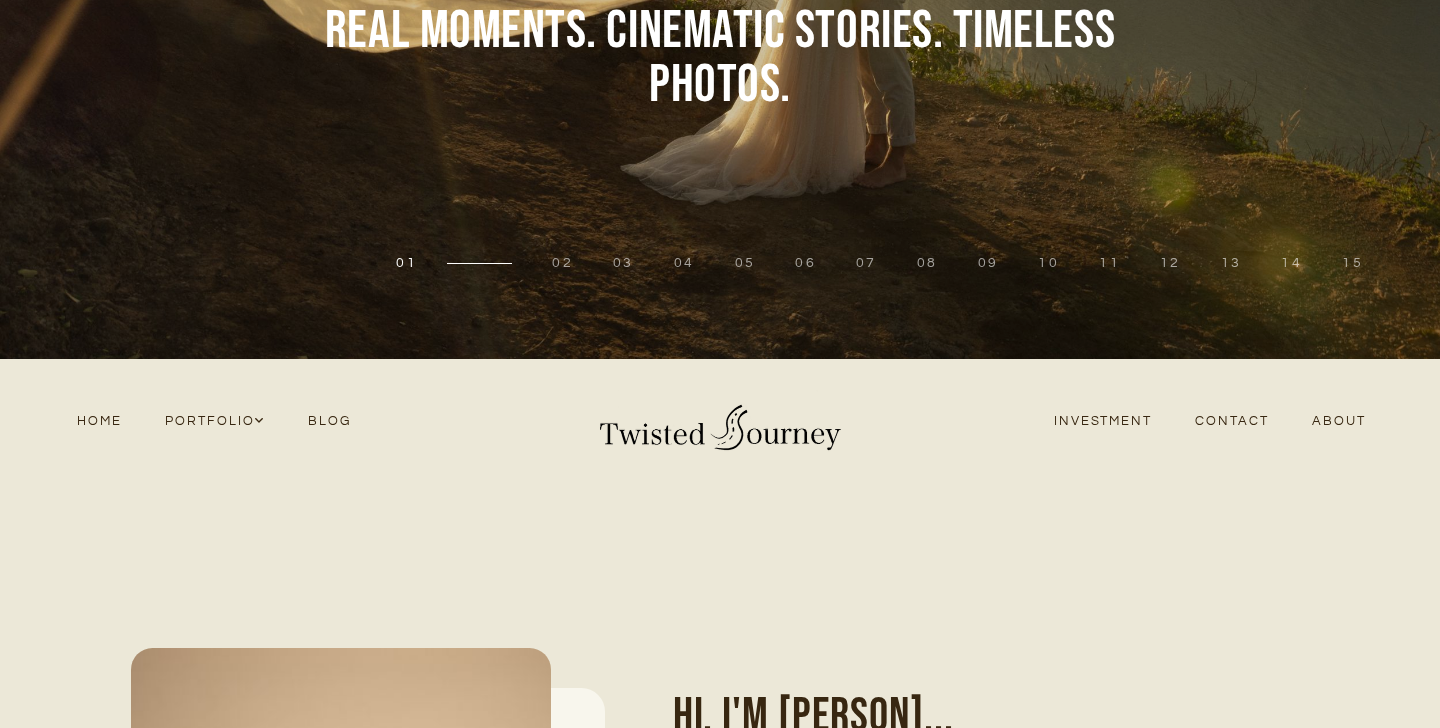 click on "Blog" at bounding box center (329, 421) 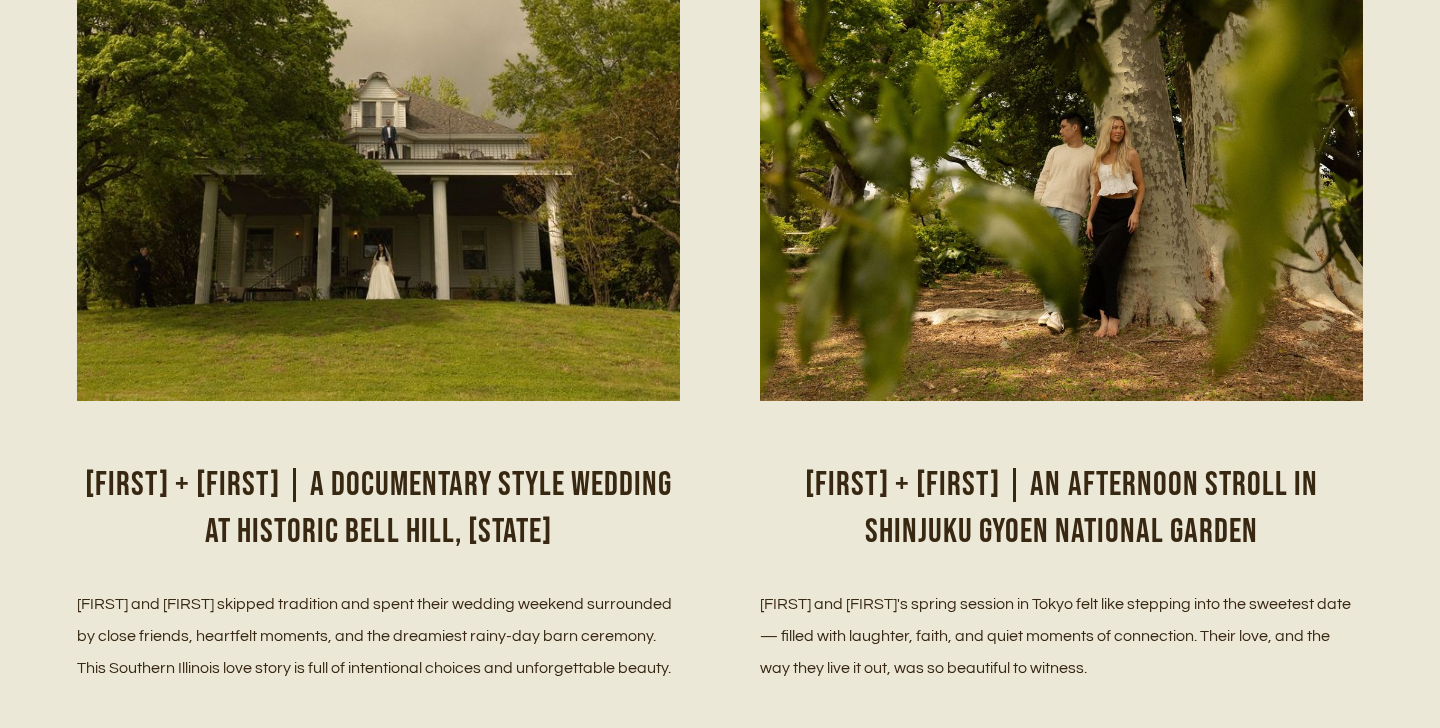 scroll, scrollTop: 1229, scrollLeft: 0, axis: vertical 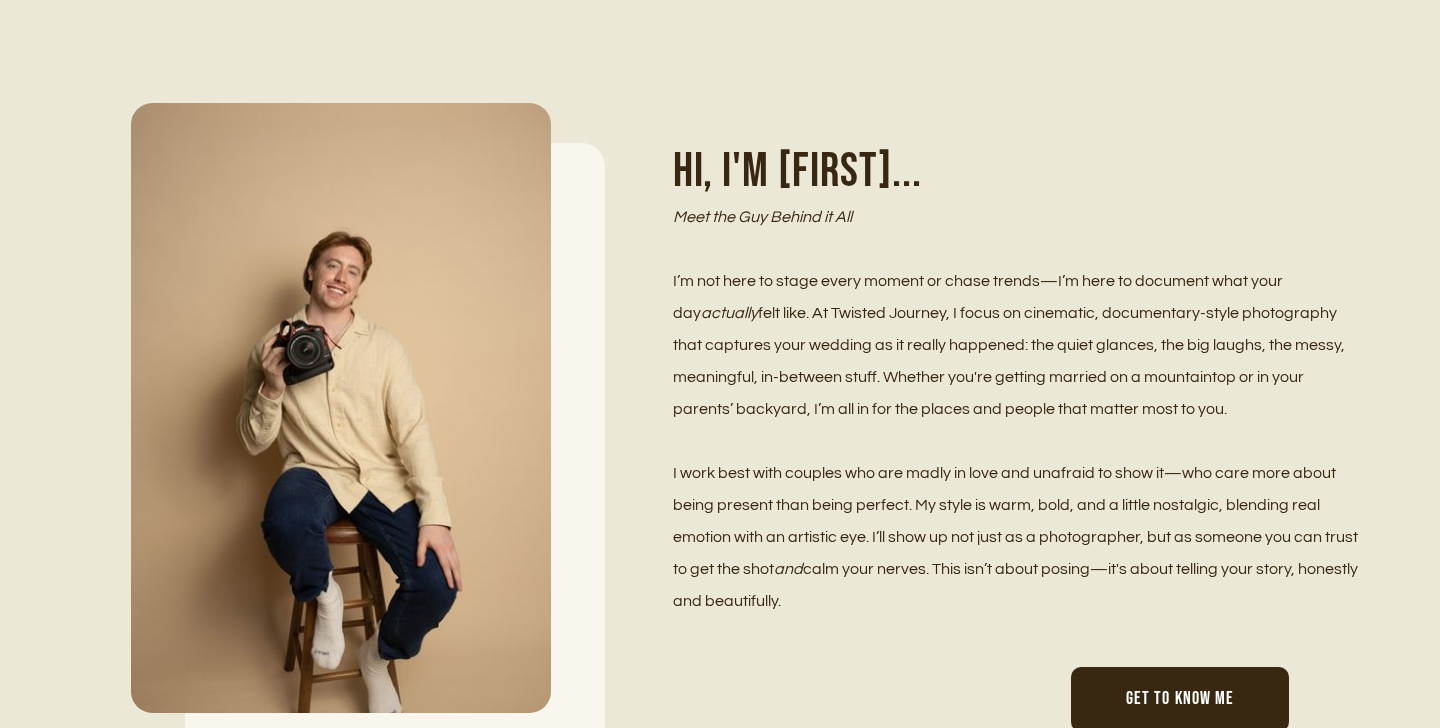 click on "I work best with couples who are madly in love and unafraid to show it—who care more about being present than being perfect. My style is warm, bold, and a little nostalgic, blending real emotion with an artistic eye. I’ll show up not just as a photographer, but as someone you can trust to get the shot  and  calm your nerves. This isn’t about posing—it's about telling your story, honestly and beautifully. ﻿" at bounding box center (1018, 537) 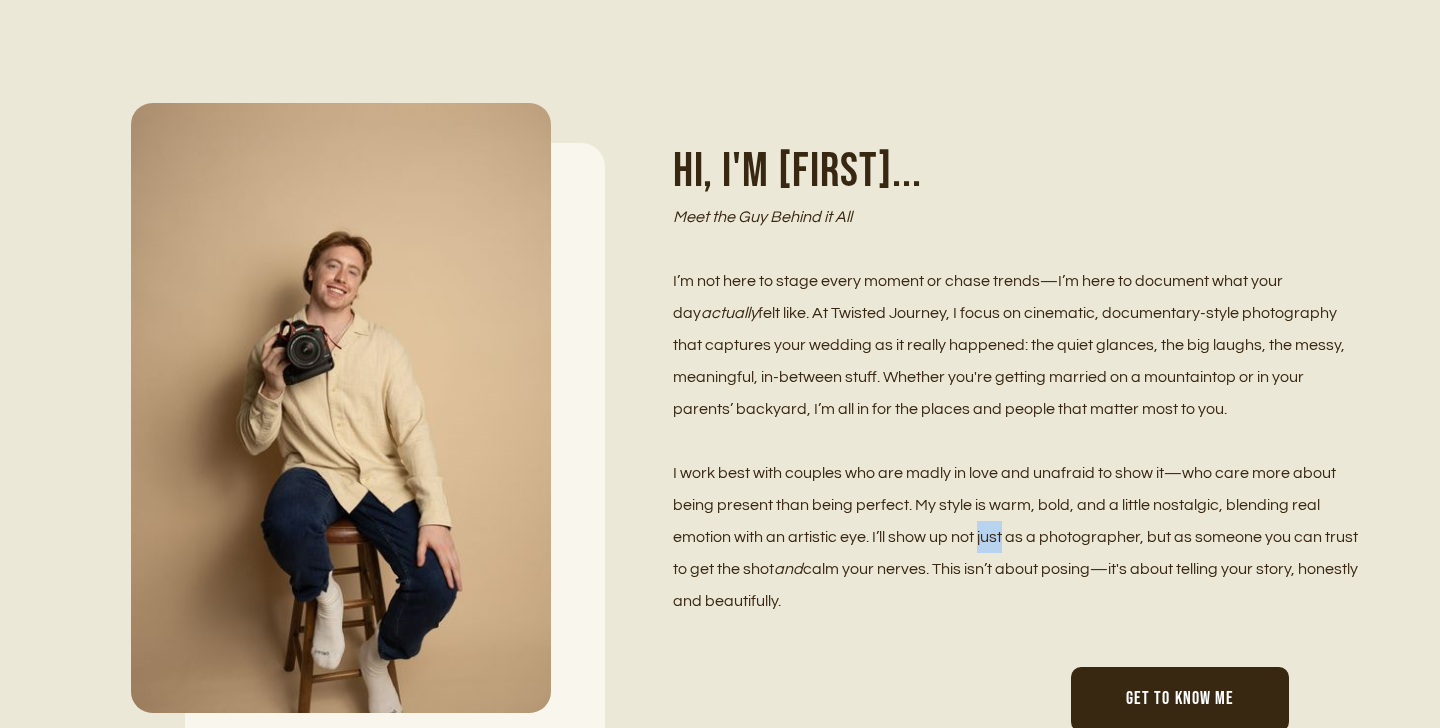 click on "I work best with couples who are madly in love and unafraid to show it—who care more about being present than being perfect. My style is warm, bold, and a little nostalgic, blending real emotion with an artistic eye. I’ll show up not just as a photographer, but as someone you can trust to get the shot  and  calm your nerves. This isn’t about posing—it's about telling your story, honestly and beautifully. ﻿" at bounding box center (1018, 537) 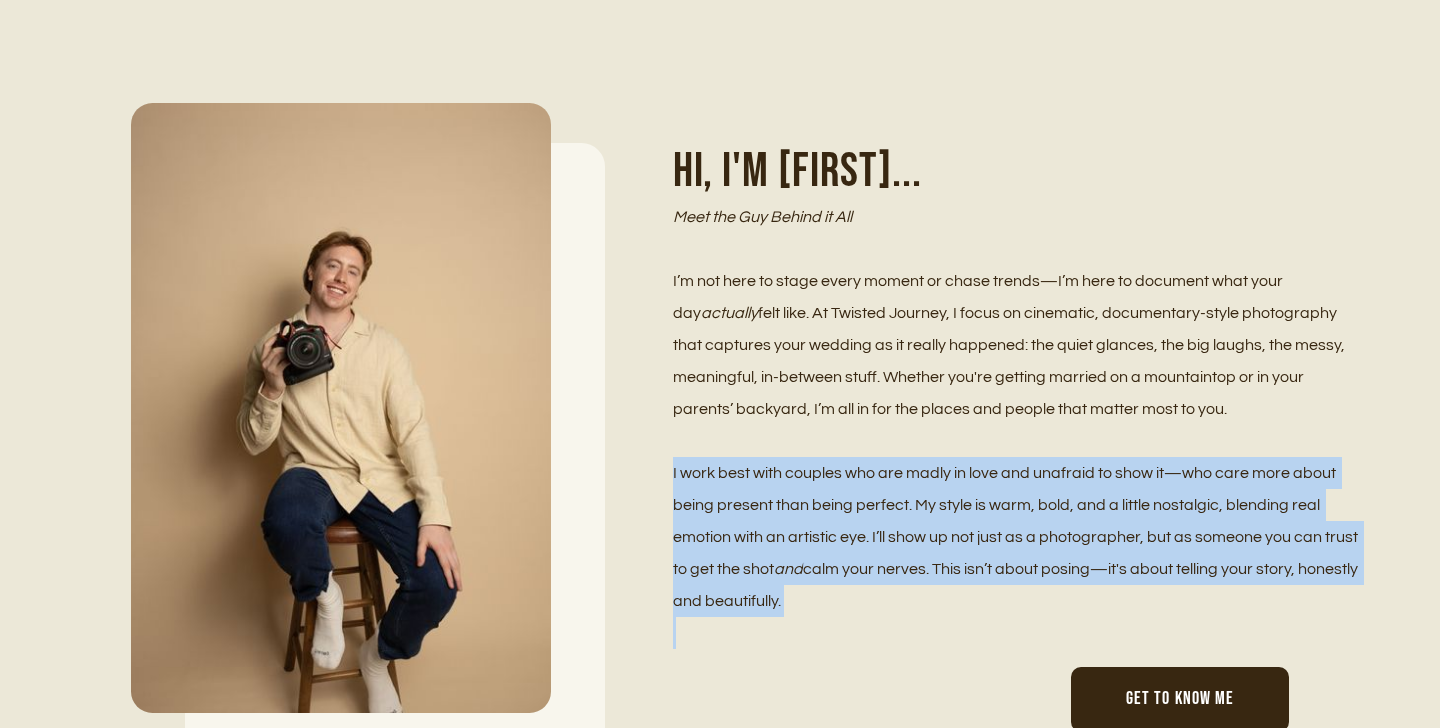 click on "I work best with couples who are madly in love and unafraid to show it—who care more about being present than being perfect. My style is warm, bold, and a little nostalgic, blending real emotion with an artistic eye. I’ll show up not just as a photographer, but as someone you can trust to get the shot  and  calm your nerves. This isn’t about posing—it's about telling your story, honestly and beautifully. ﻿" at bounding box center [1018, 537] 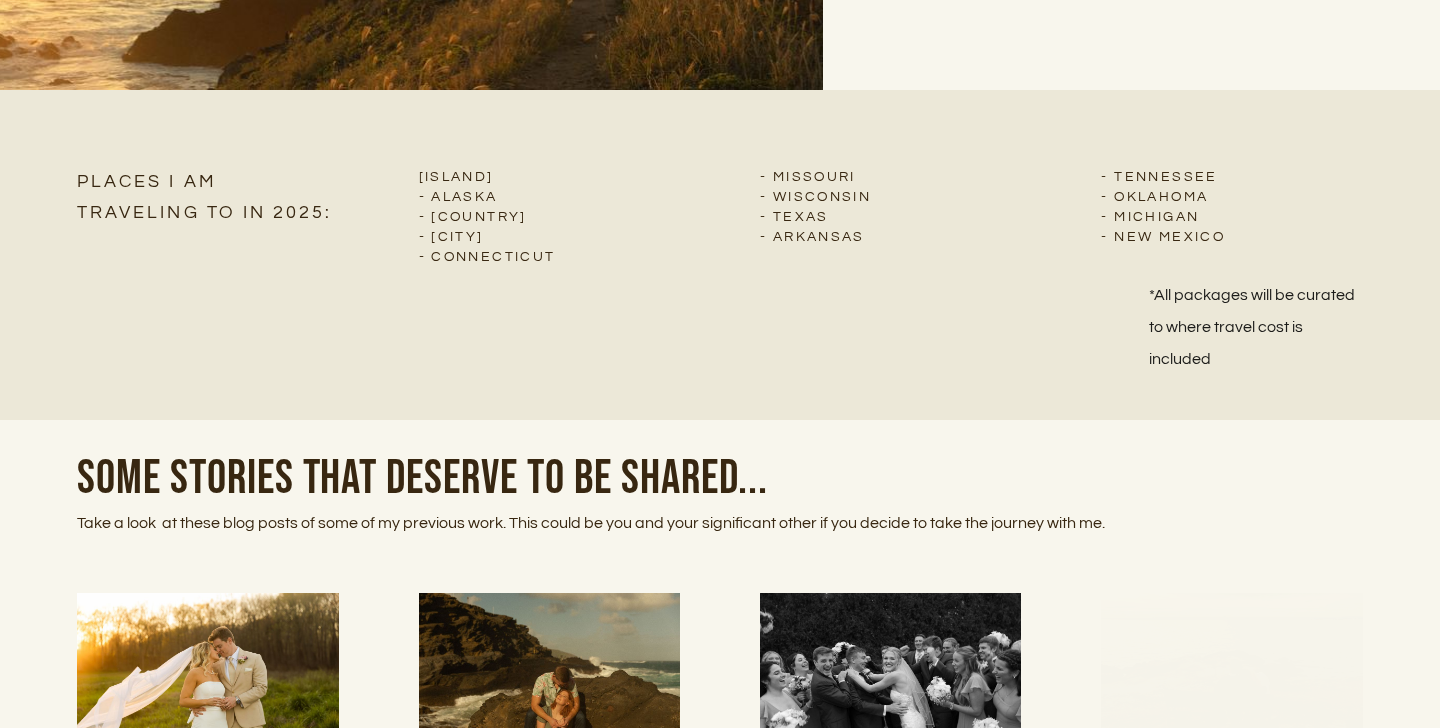 scroll, scrollTop: 7740, scrollLeft: 0, axis: vertical 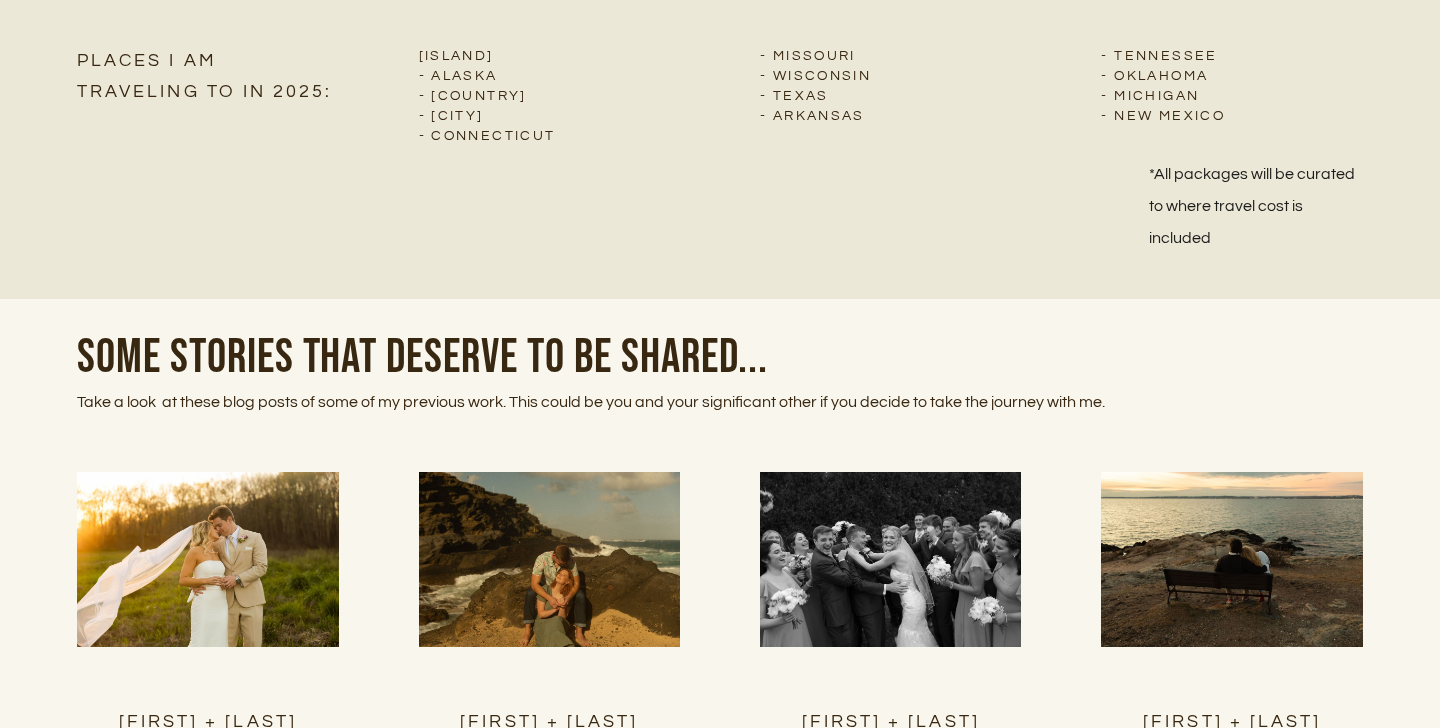 click on "- Japan" at bounding box center (549, 96) 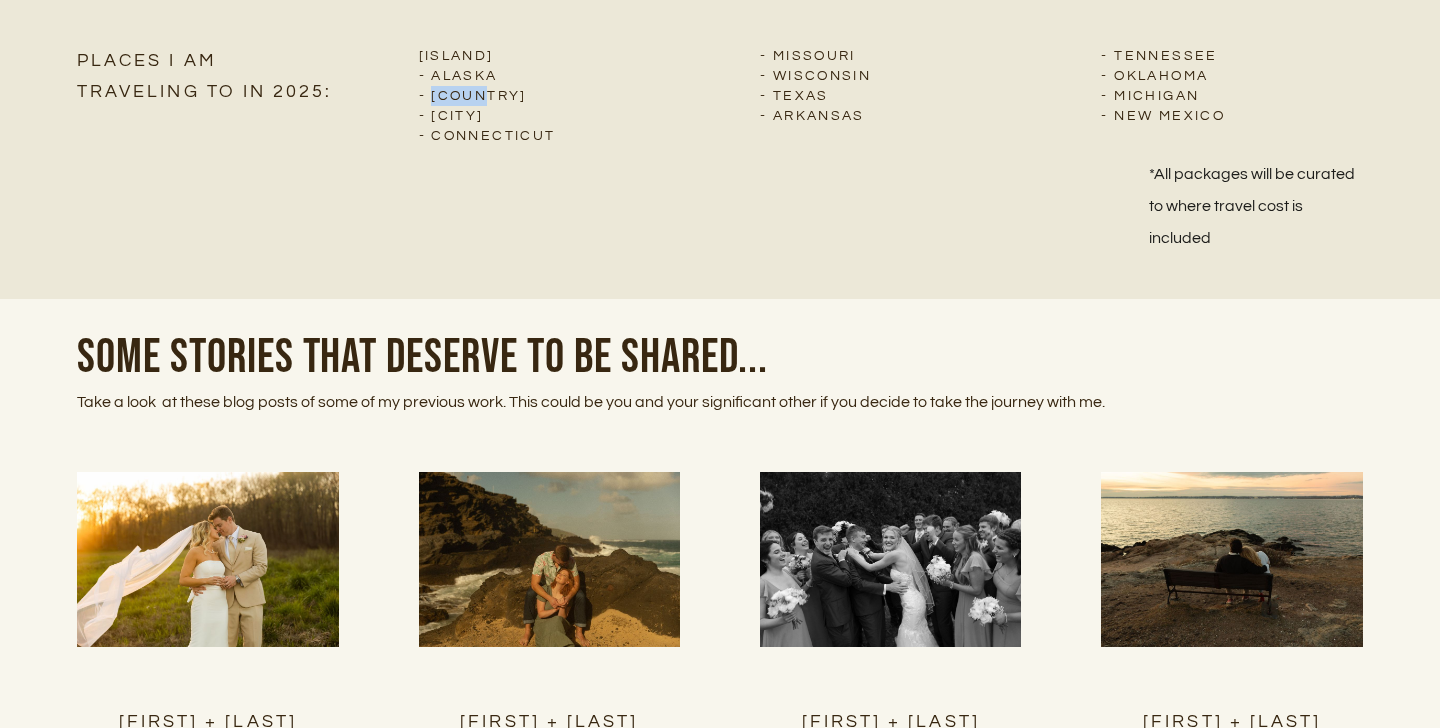 click on "- [COUNTRY]" at bounding box center [549, 96] 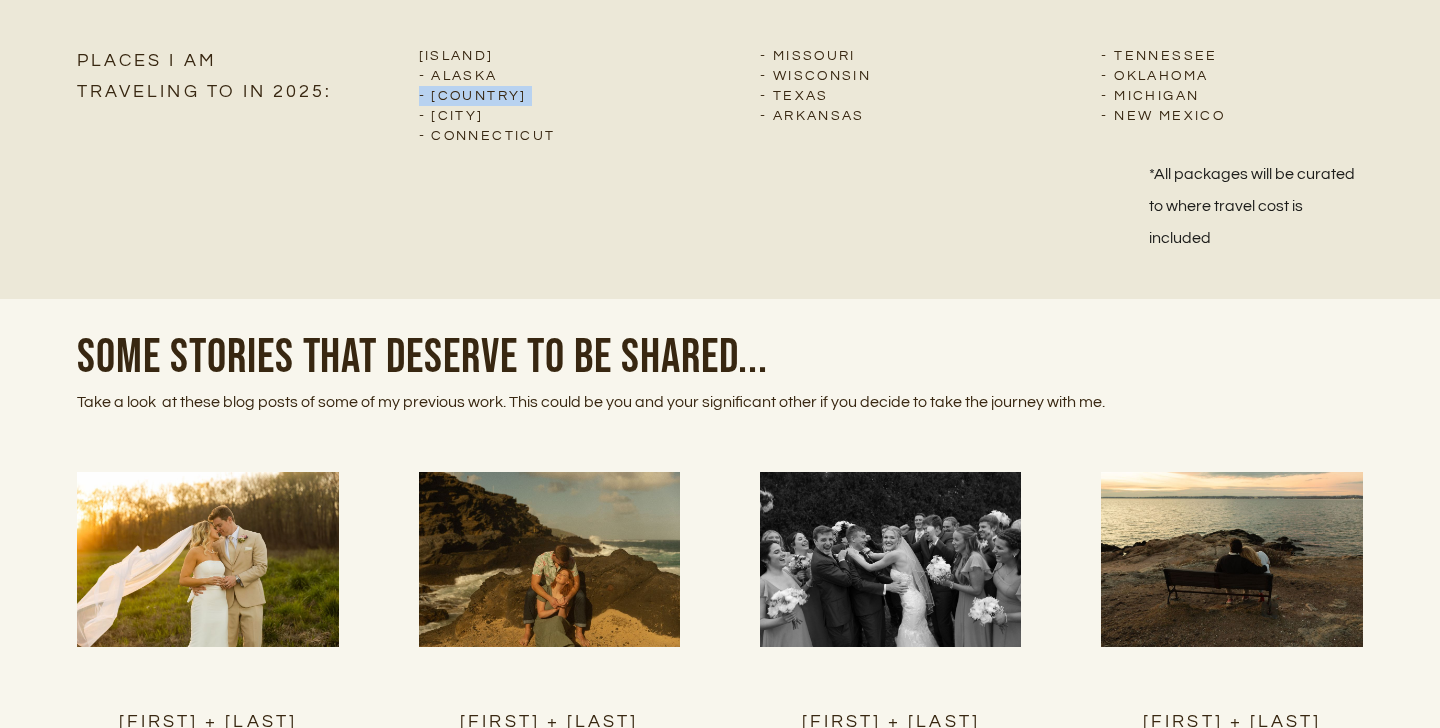 click on "- [COUNTRY]" at bounding box center [549, 96] 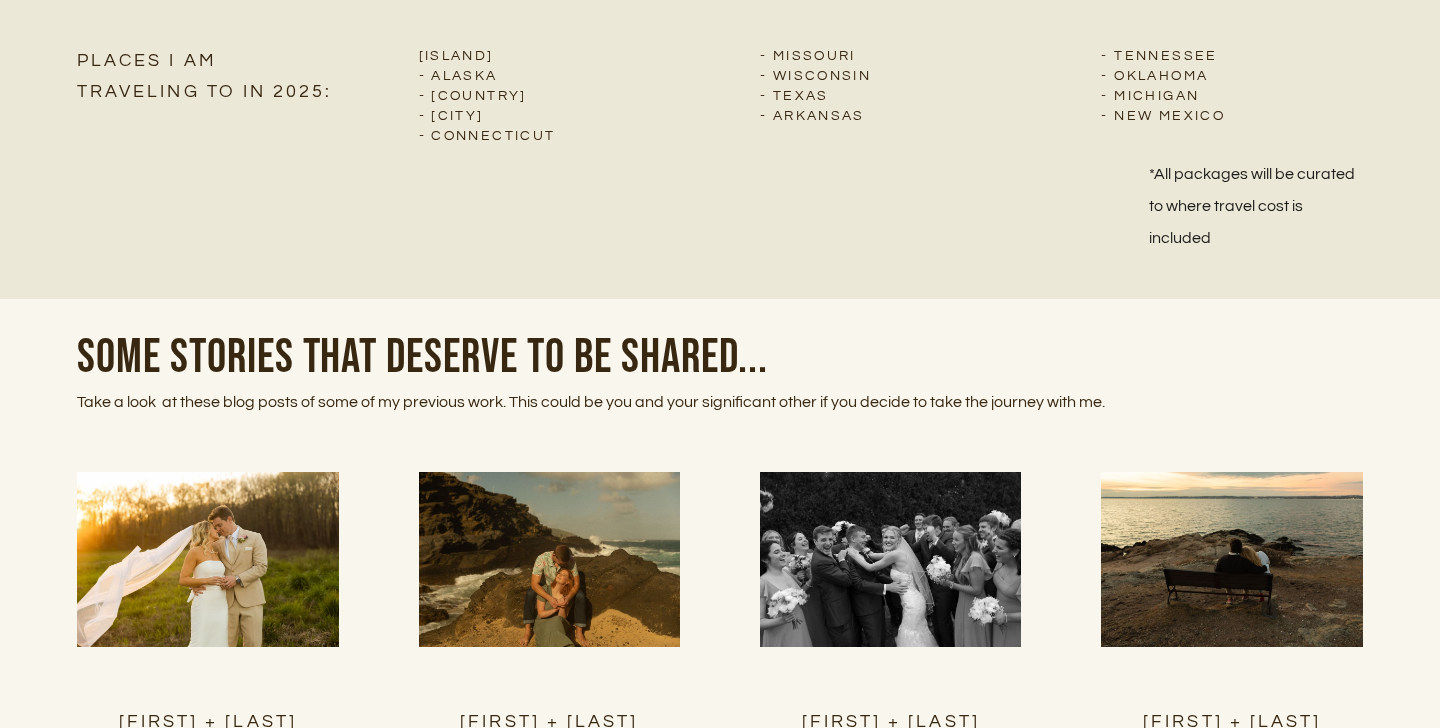 click on "- Connecticut" at bounding box center [549, 136] 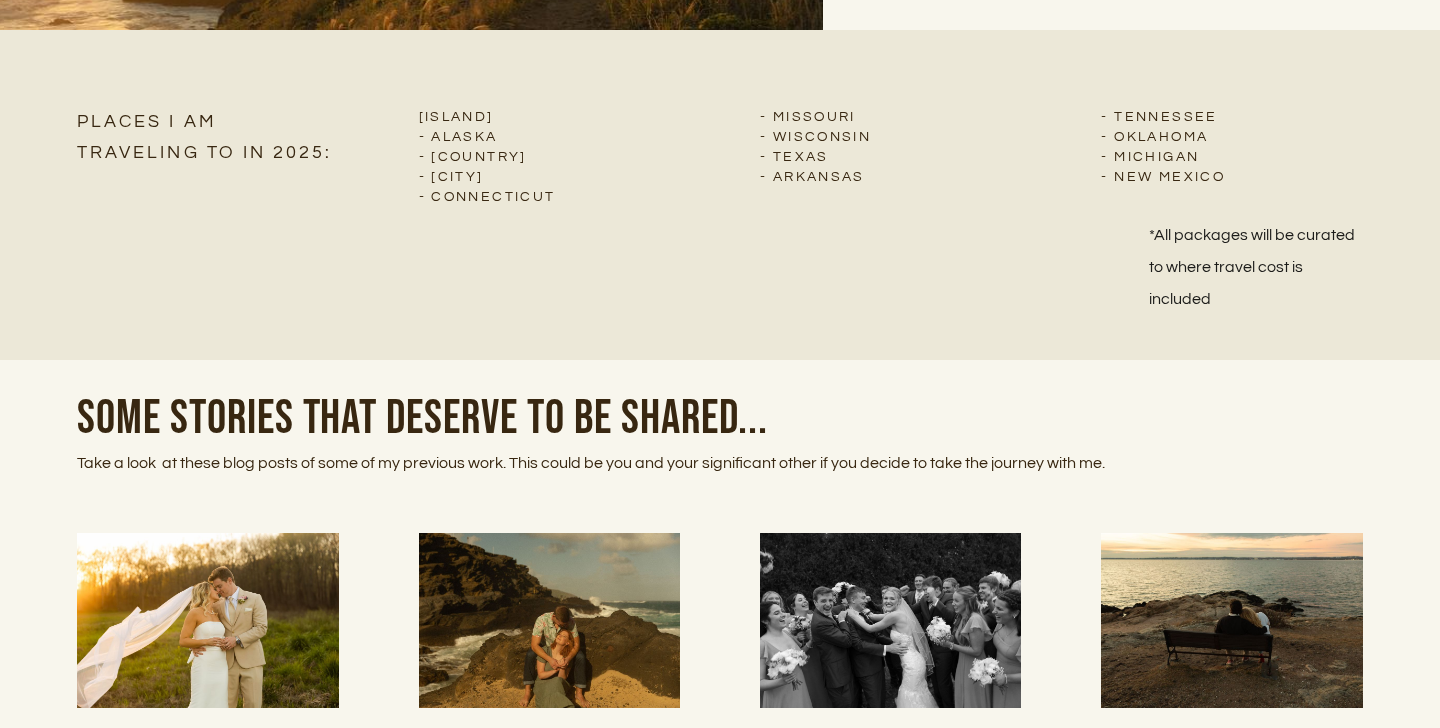 scroll, scrollTop: 7652, scrollLeft: 0, axis: vertical 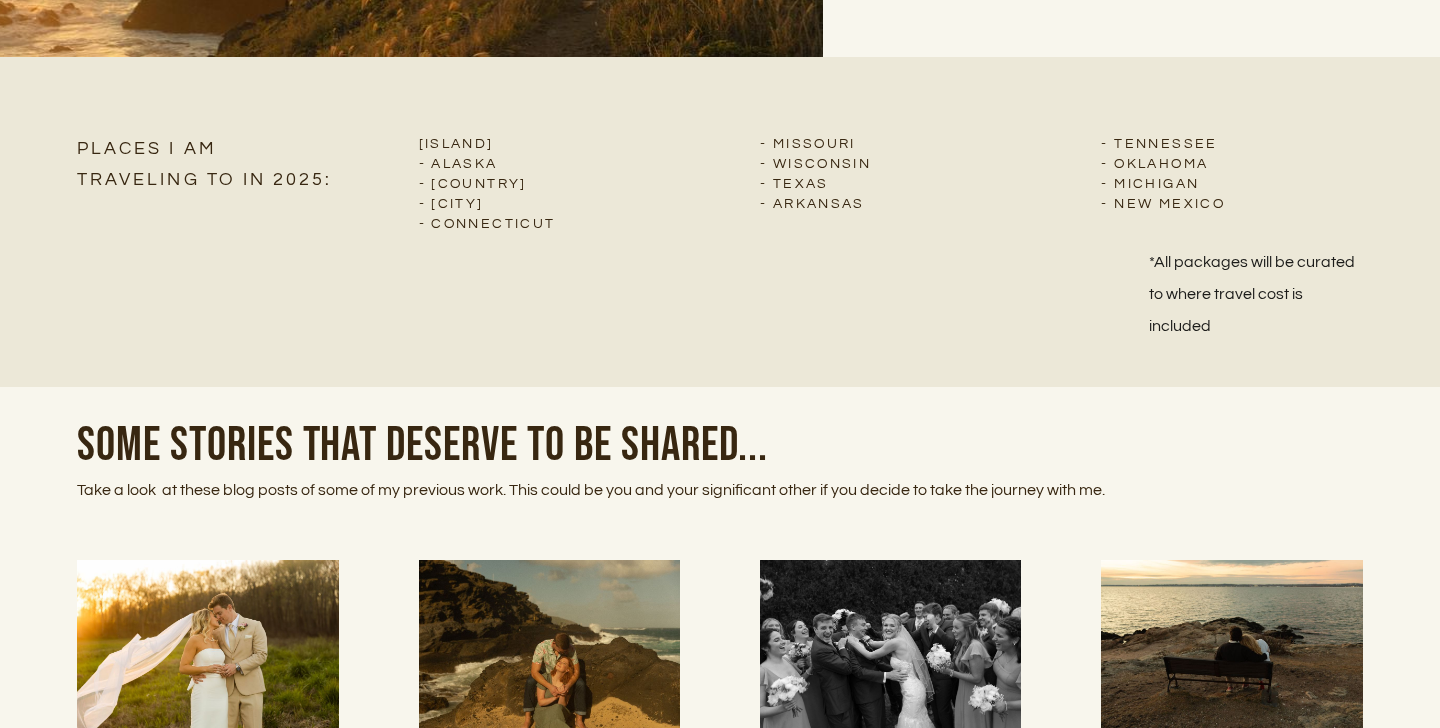 click on "- Alaska" at bounding box center [549, 164] 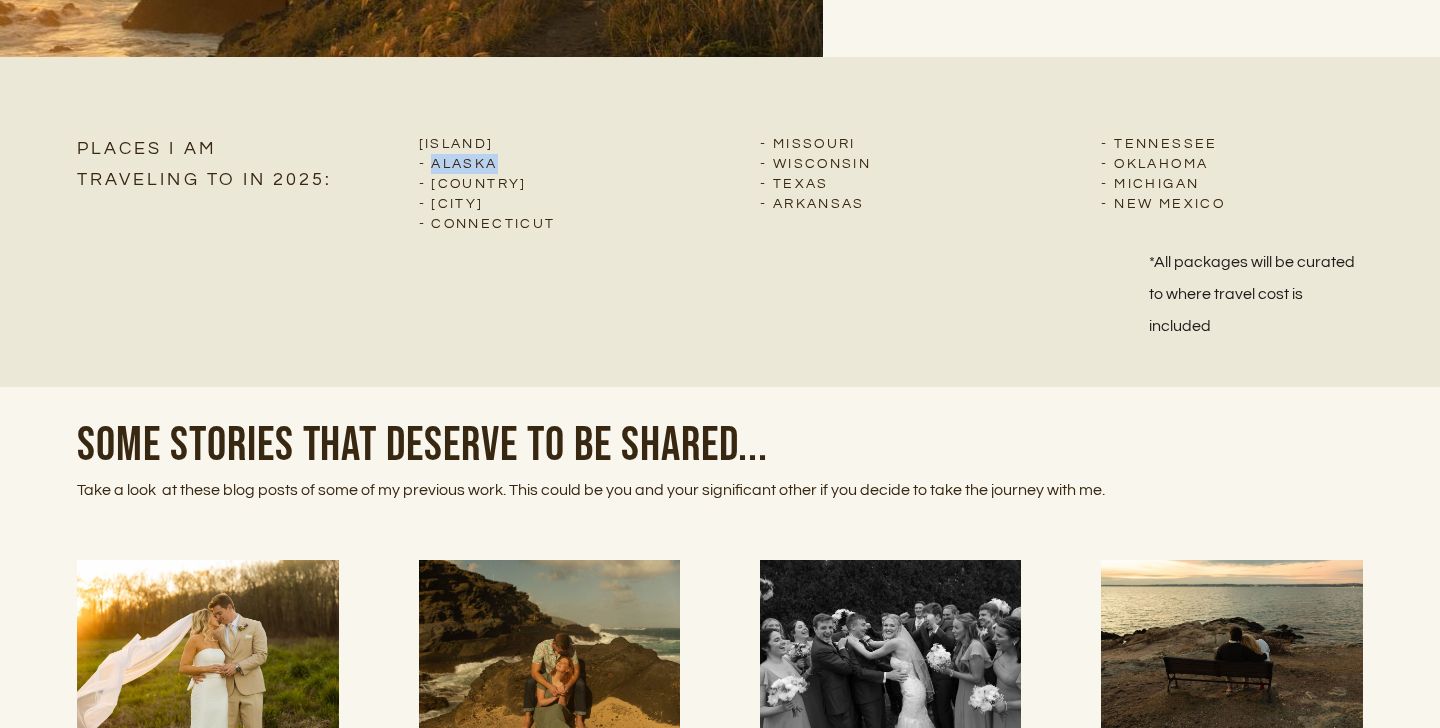 click on "- Alaska" at bounding box center (549, 164) 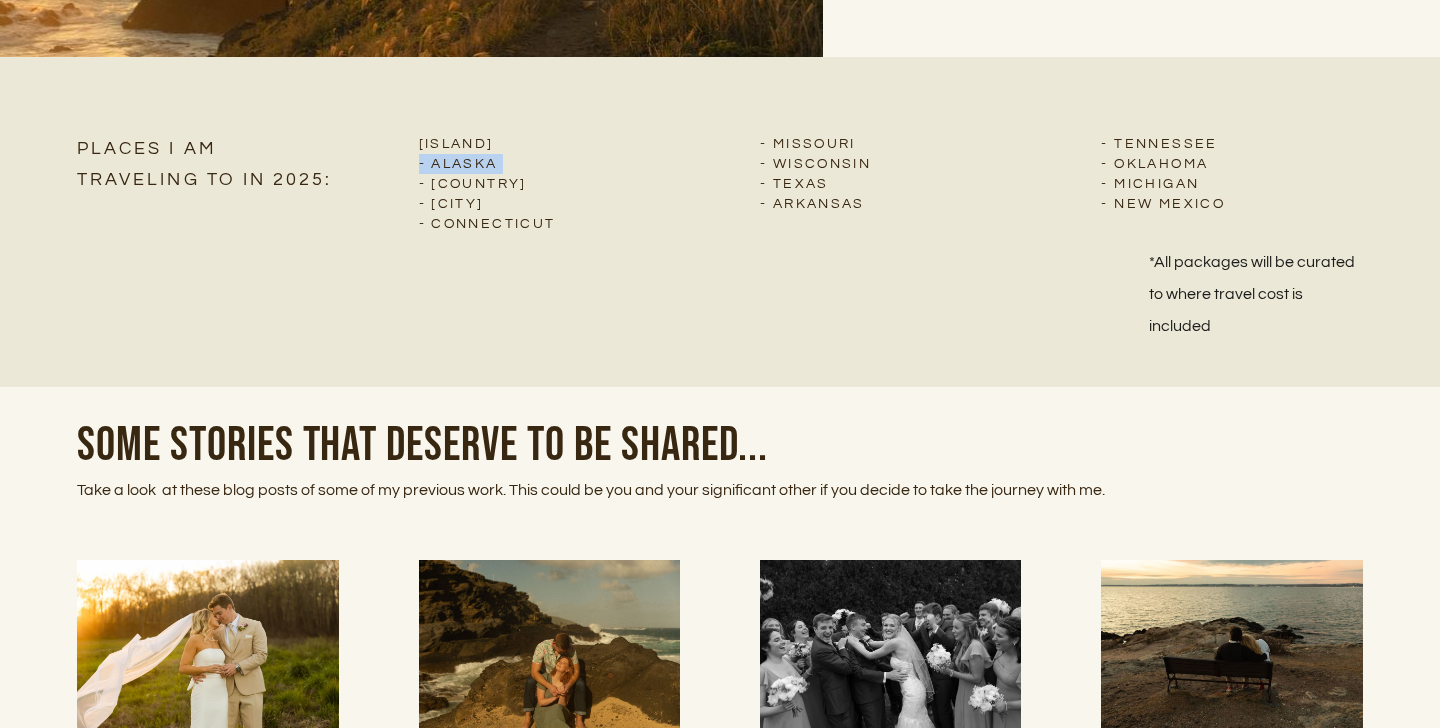 click on "- Alaska" at bounding box center [549, 164] 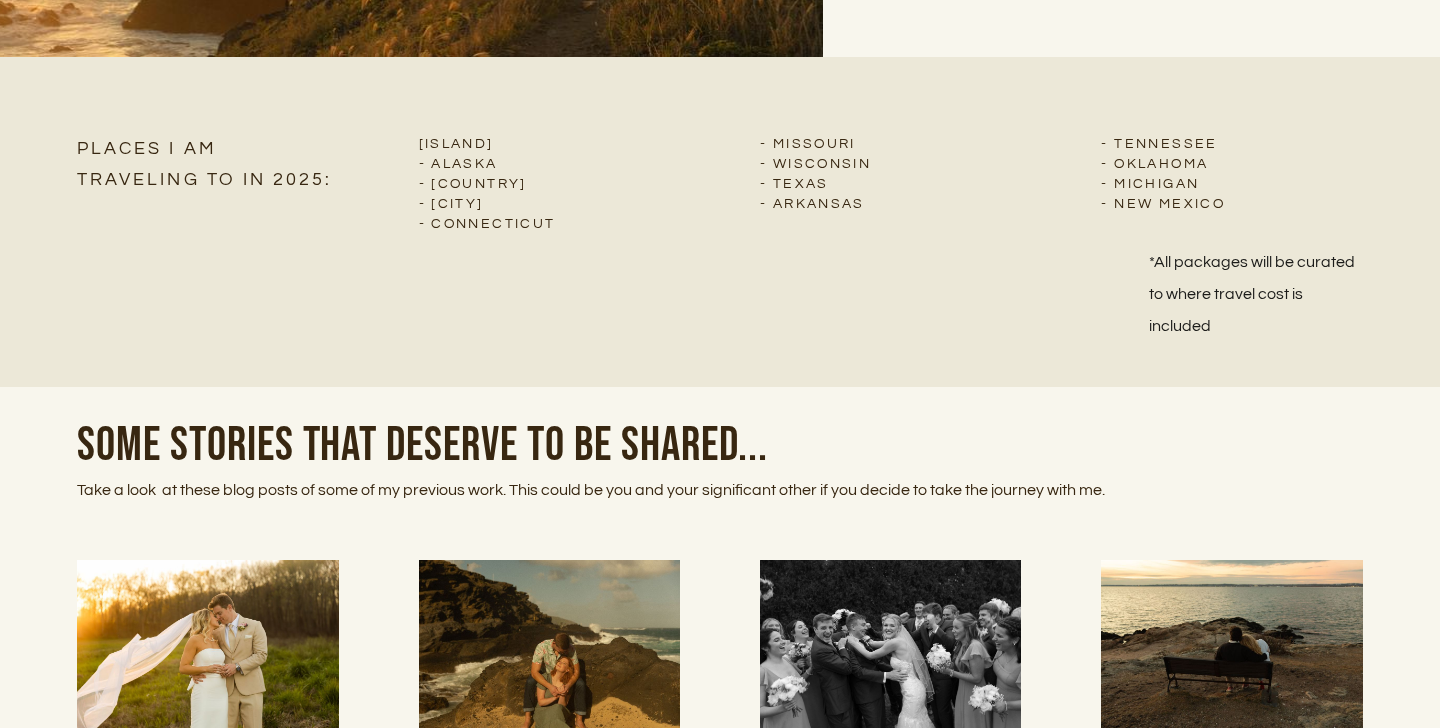 click on "- Connecticut" at bounding box center [549, 224] 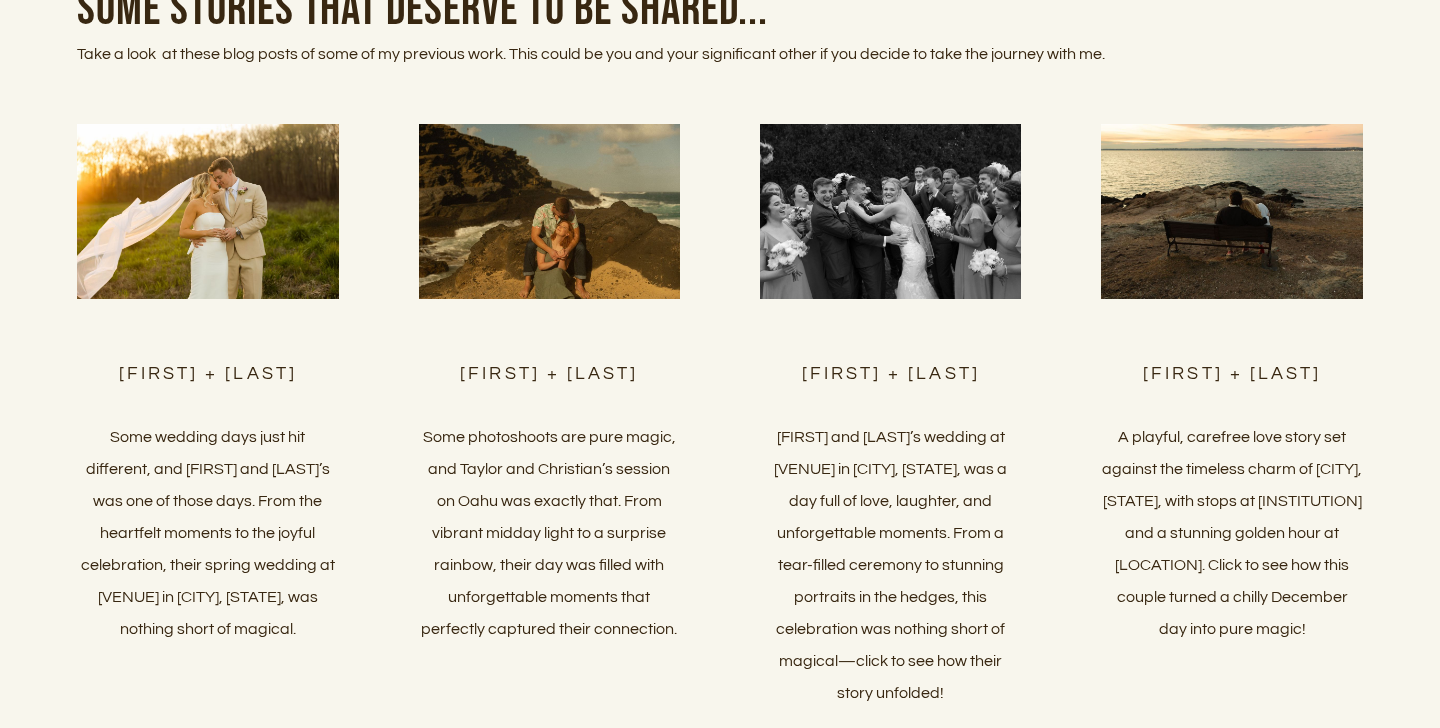 scroll, scrollTop: 8089, scrollLeft: 0, axis: vertical 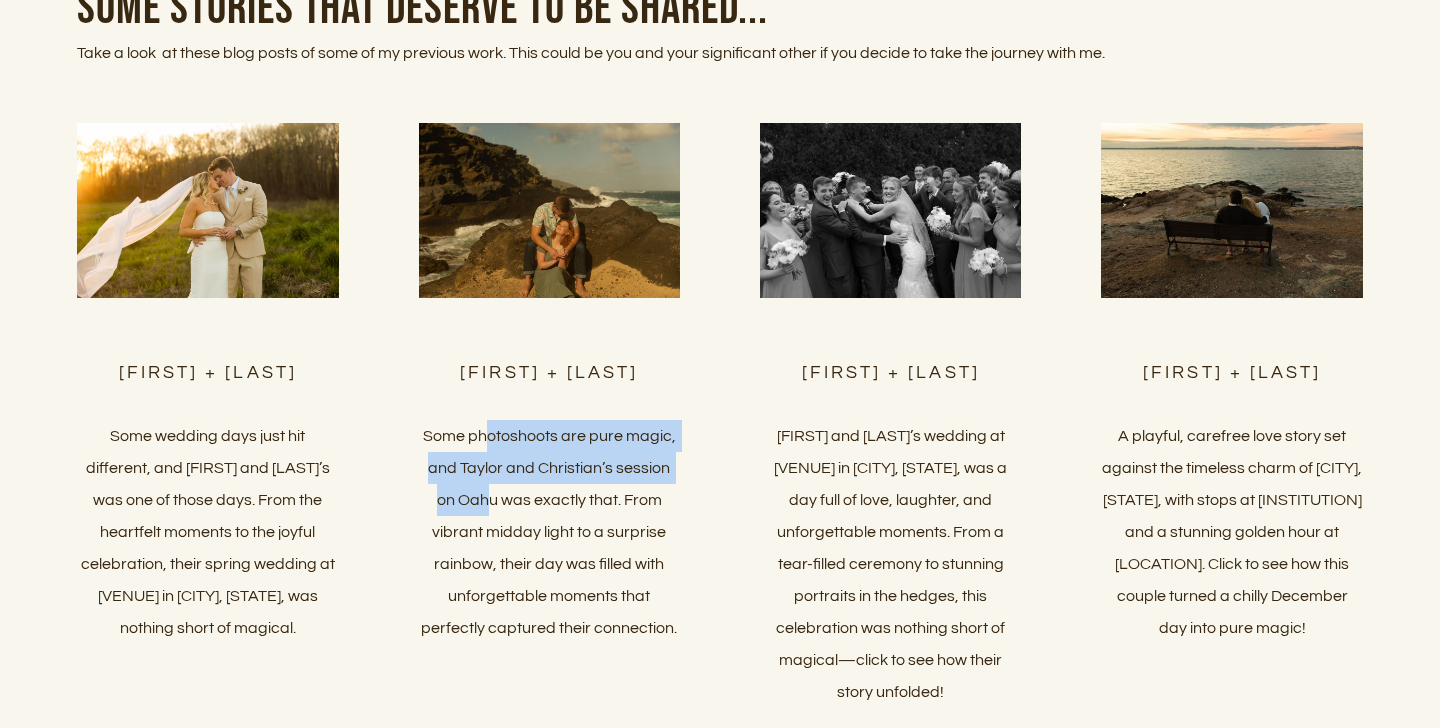 drag, startPoint x: 486, startPoint y: 438, endPoint x: 488, endPoint y: 494, distance: 56.0357 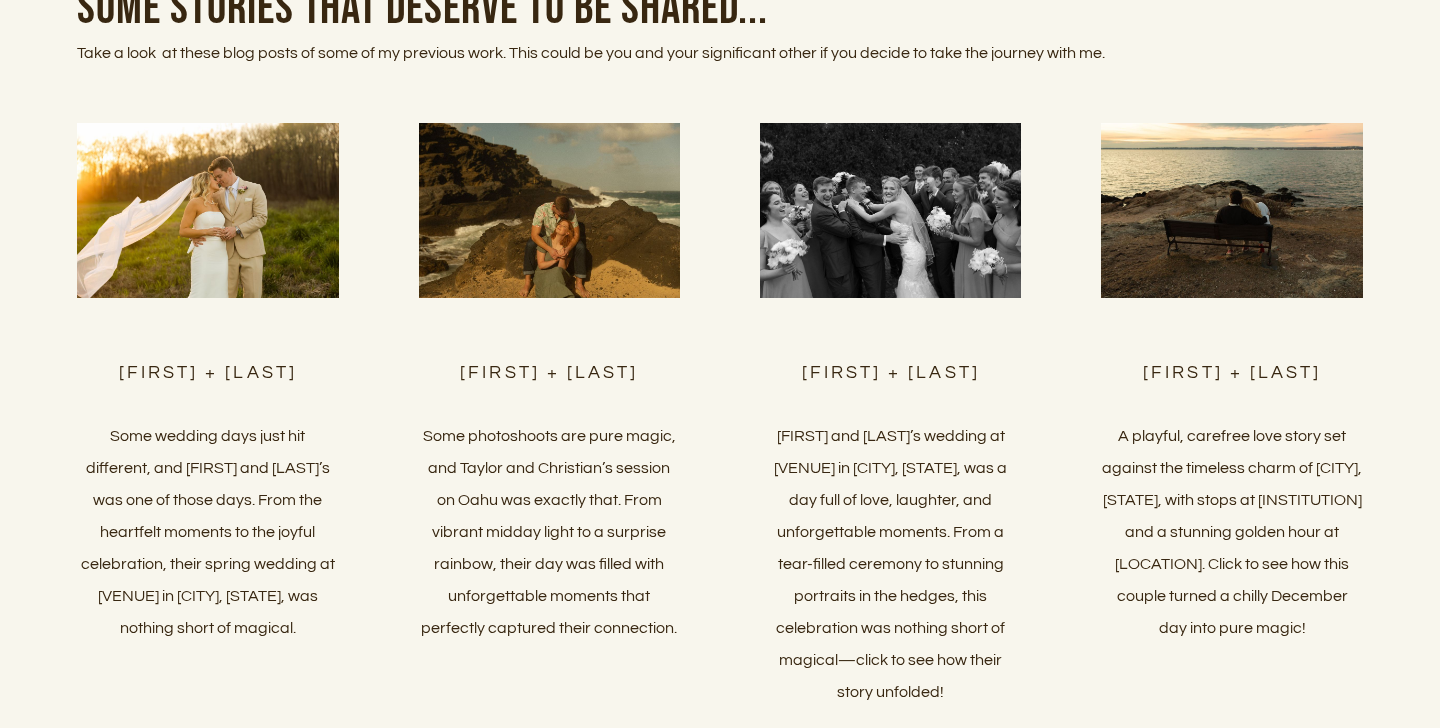click on "Taylor + Christian" at bounding box center [549, 373] 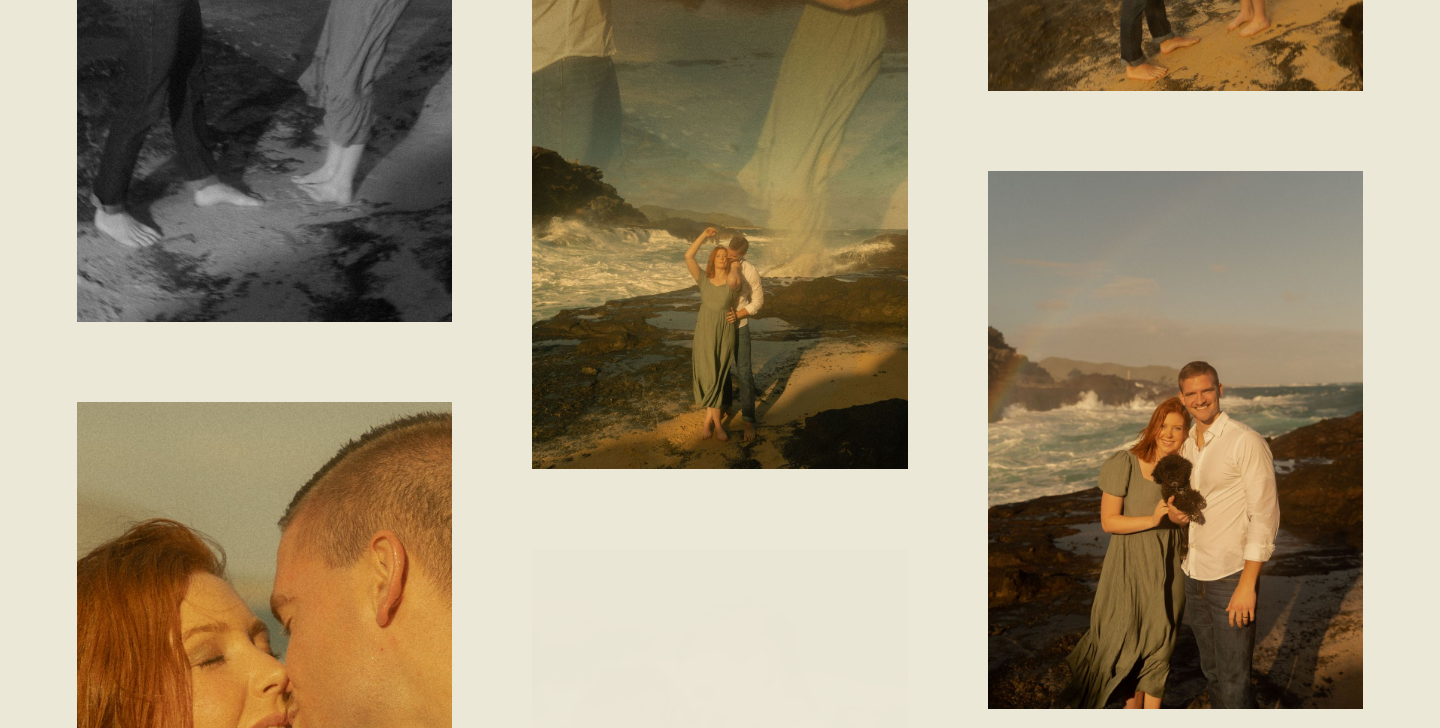 scroll, scrollTop: 3735, scrollLeft: 0, axis: vertical 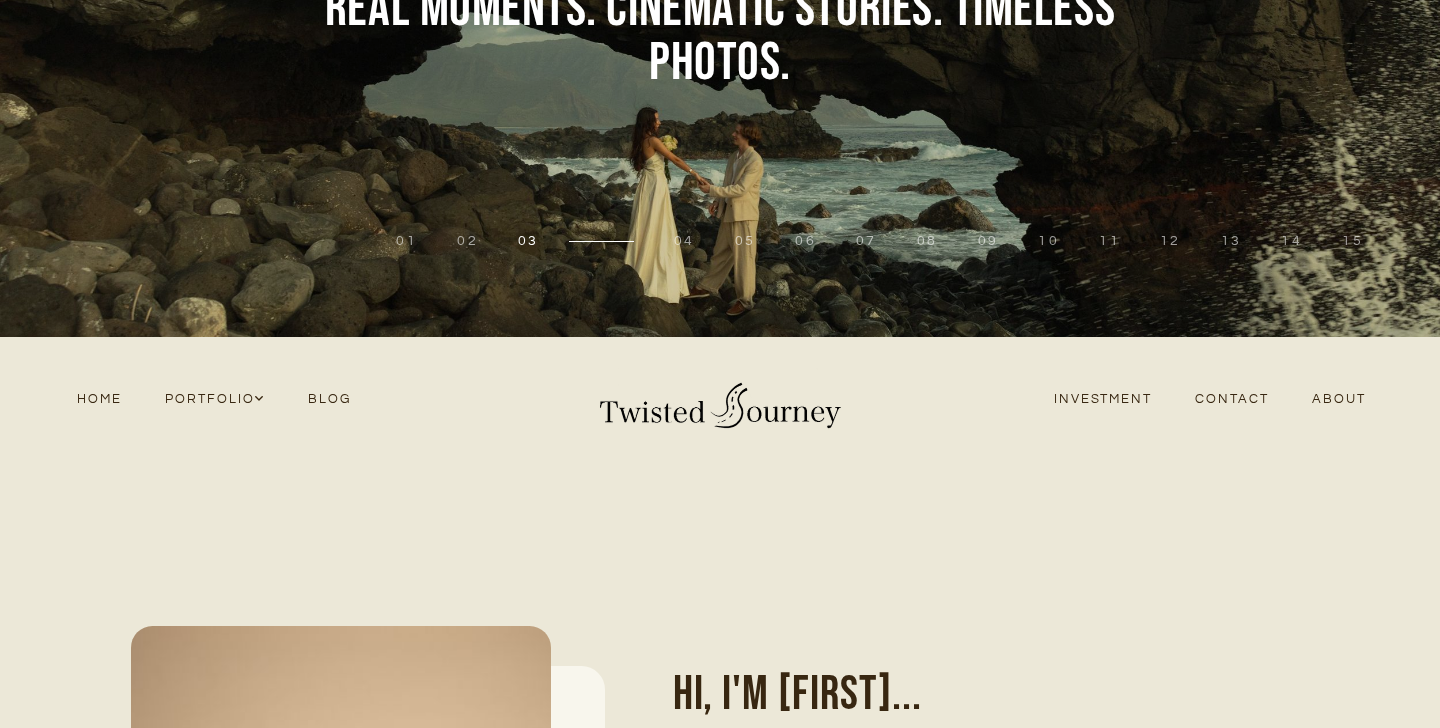 click on "Investment" at bounding box center (1103, 399) 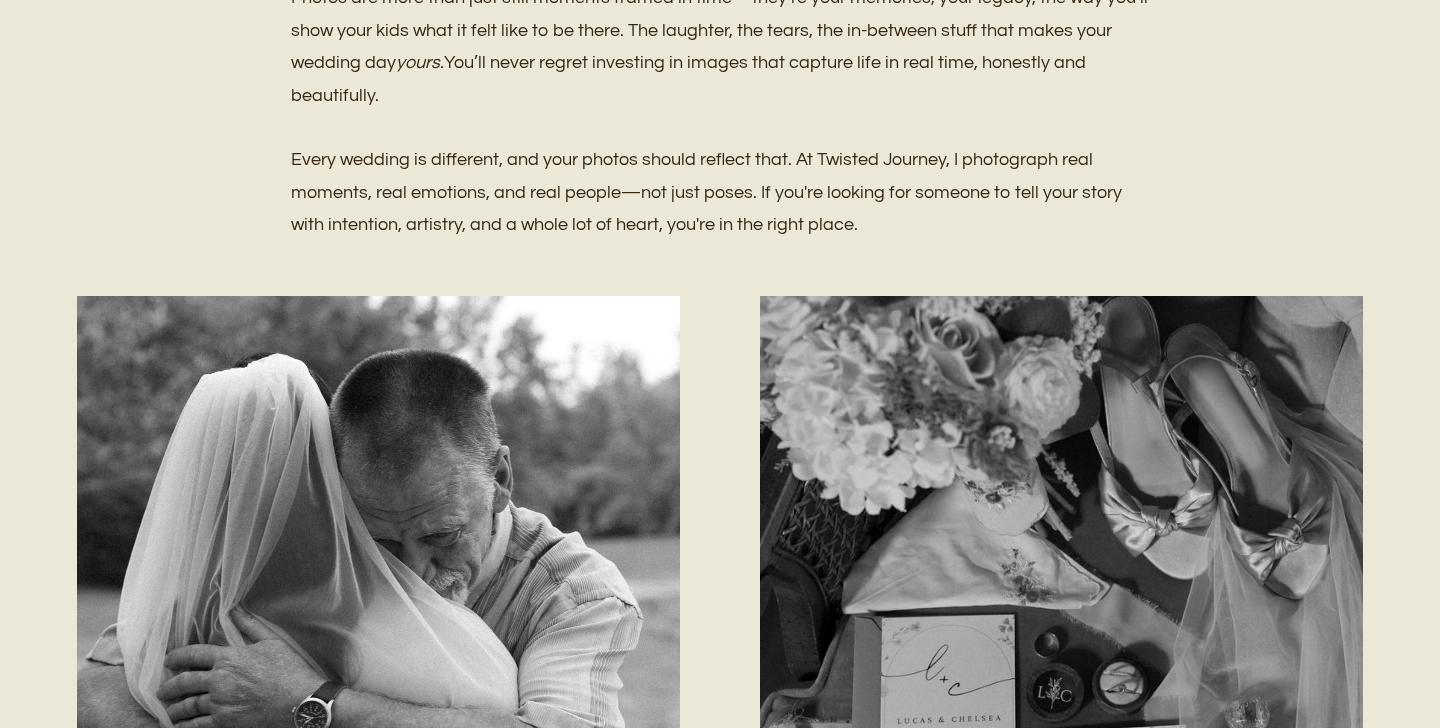scroll, scrollTop: 0, scrollLeft: 0, axis: both 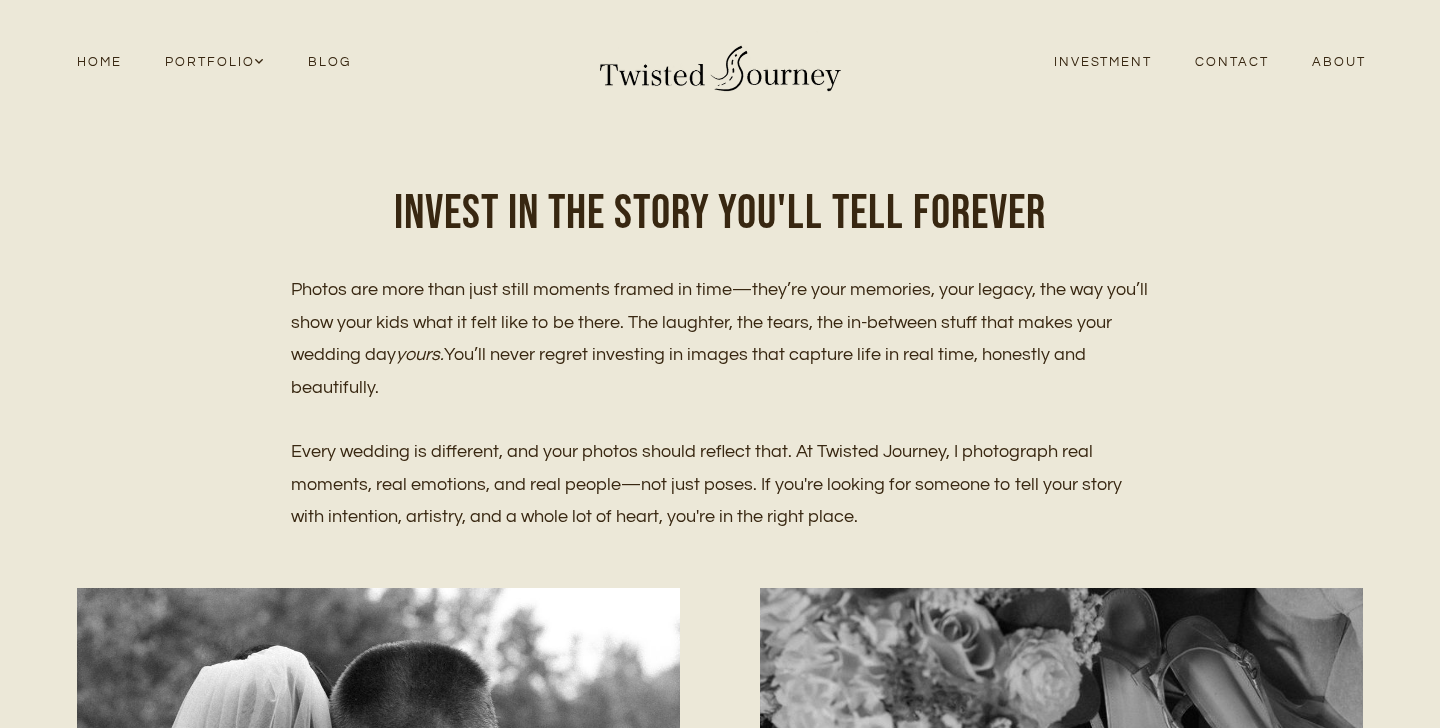 click on "About" at bounding box center (1339, 62) 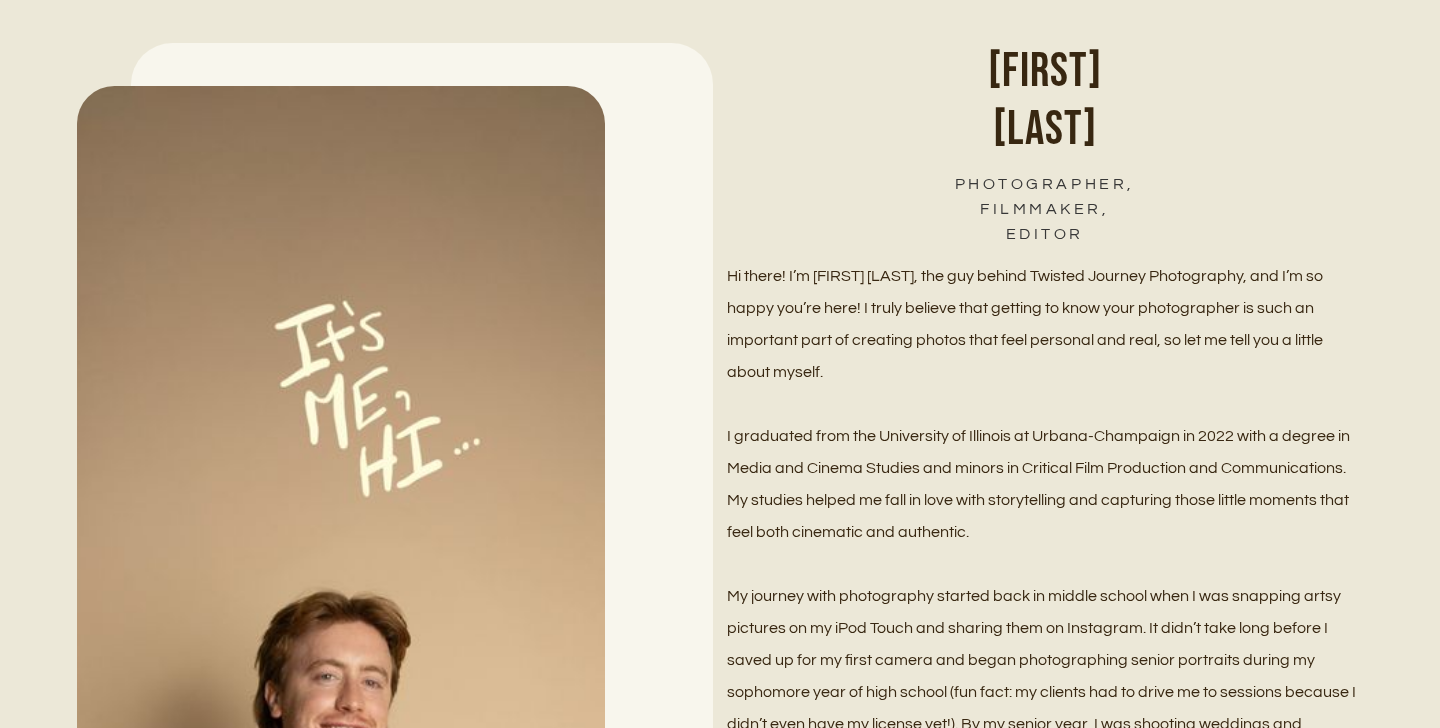 scroll, scrollTop: 1517, scrollLeft: 0, axis: vertical 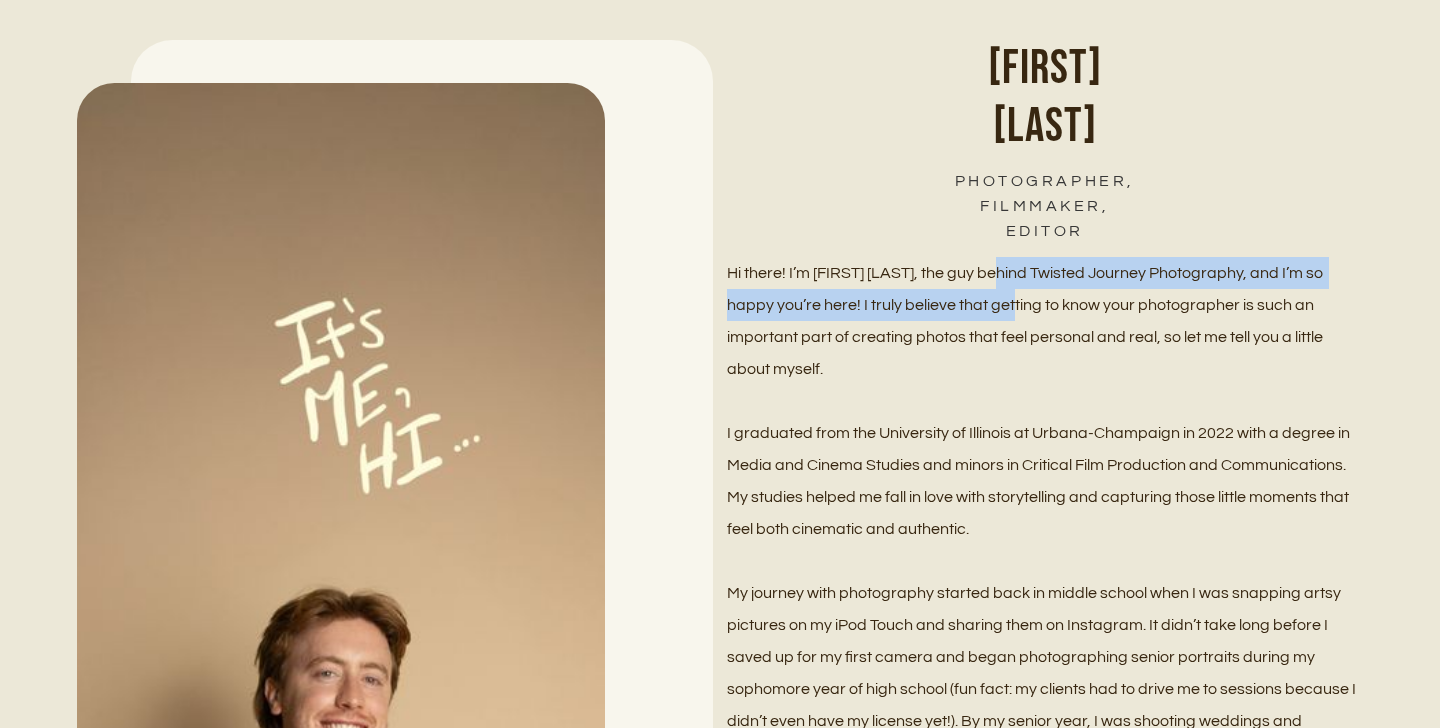 drag, startPoint x: 1013, startPoint y: 262, endPoint x: 1015, endPoint y: 317, distance: 55.03635 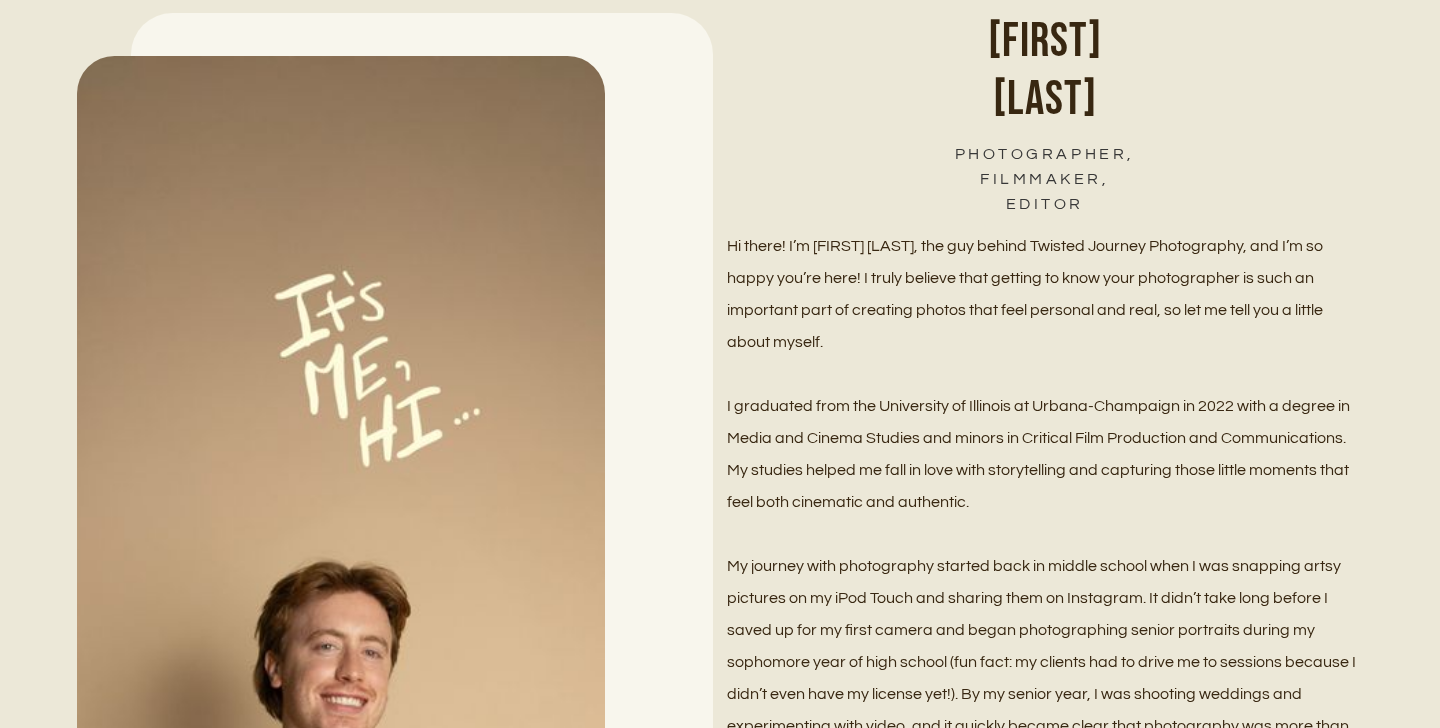 scroll, scrollTop: 1545, scrollLeft: 0, axis: vertical 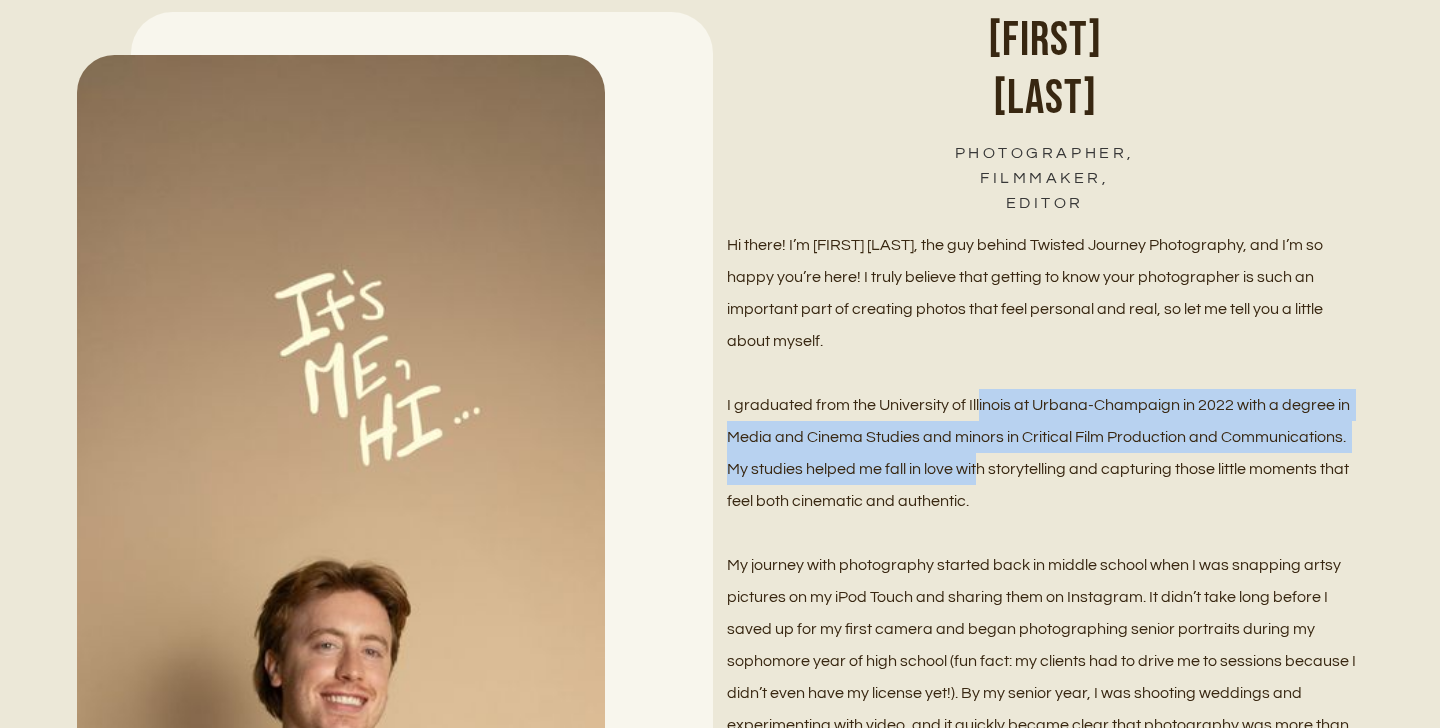 drag, startPoint x: 976, startPoint y: 405, endPoint x: 976, endPoint y: 467, distance: 62 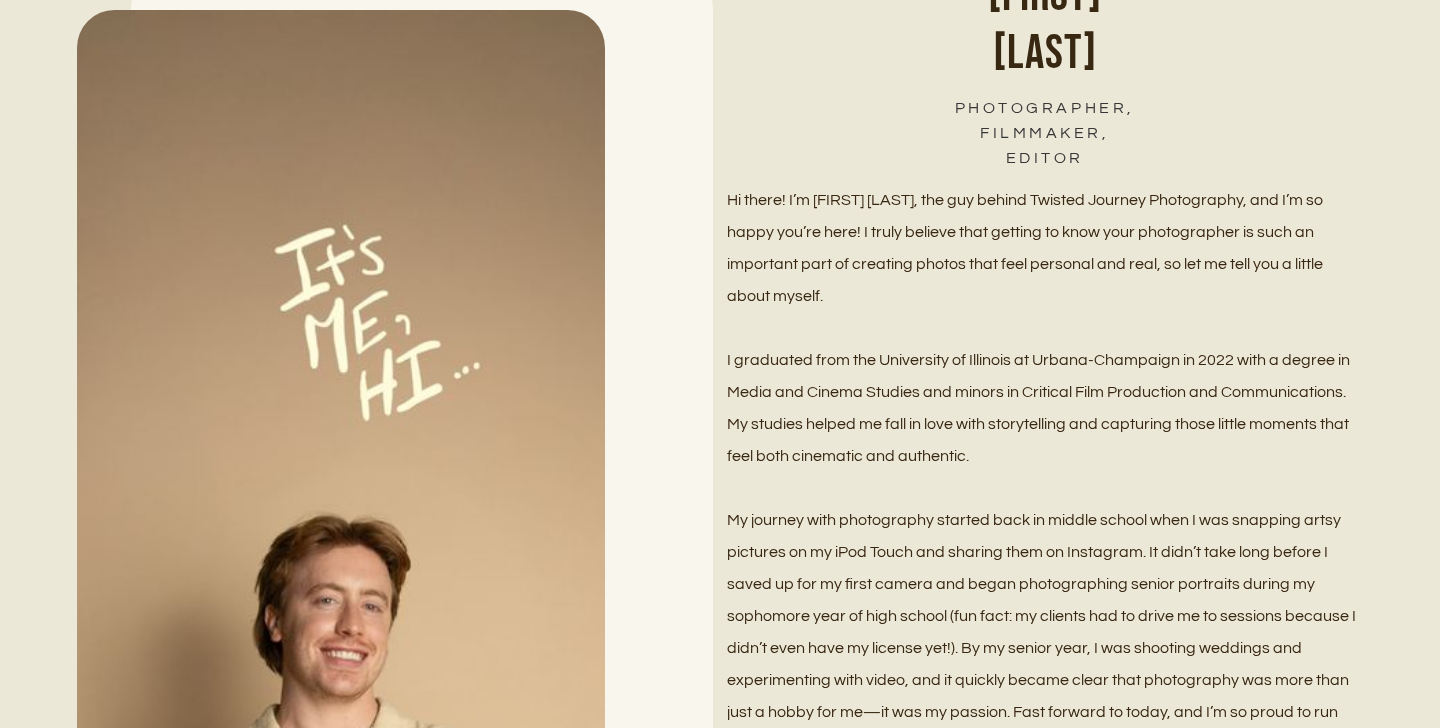scroll, scrollTop: 1609, scrollLeft: 0, axis: vertical 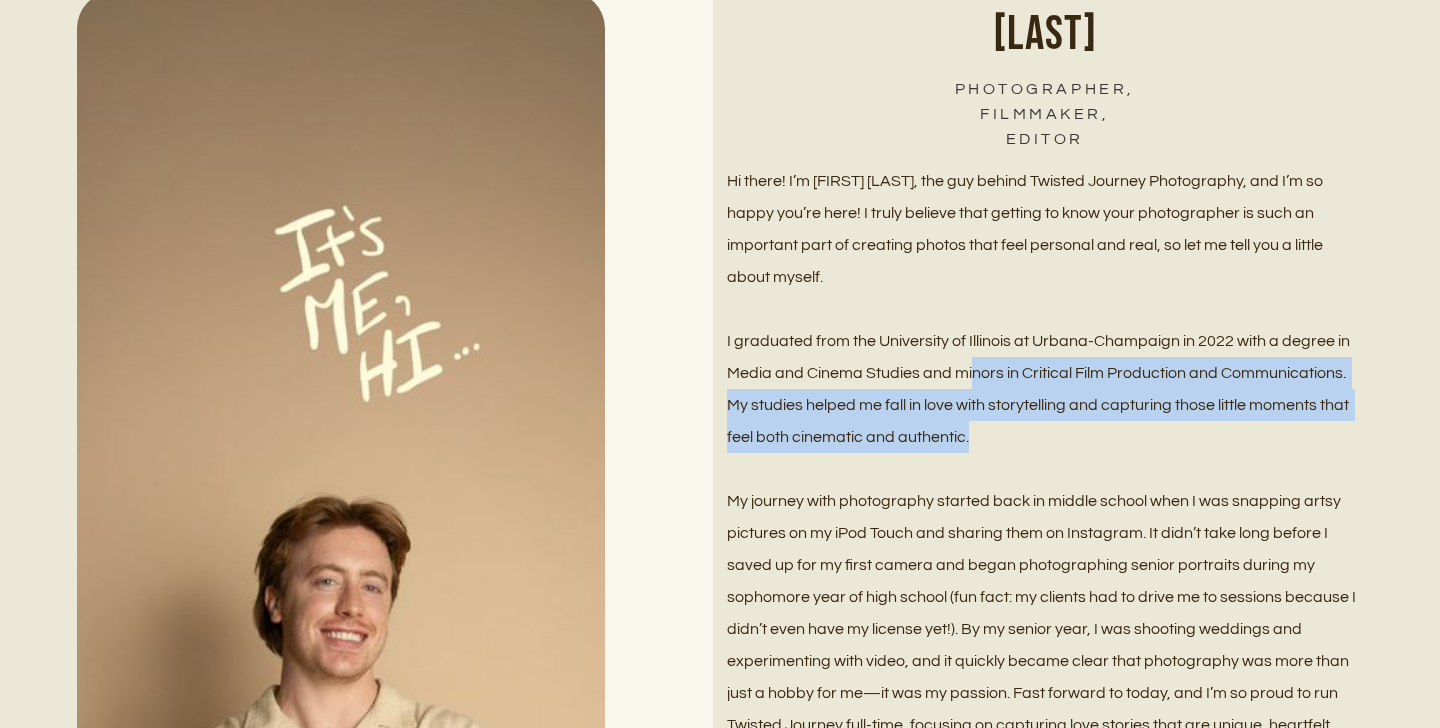 drag, startPoint x: 973, startPoint y: 377, endPoint x: 973, endPoint y: 425, distance: 48 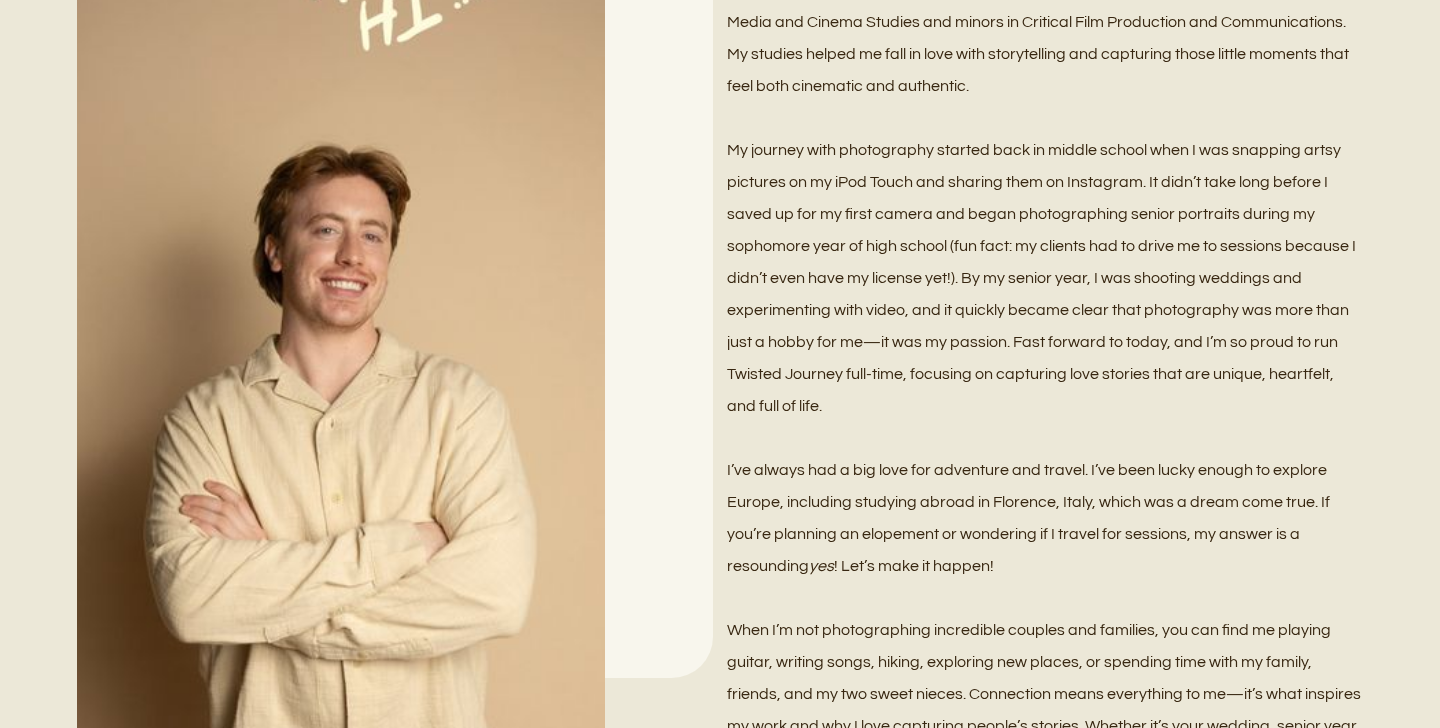 scroll, scrollTop: 1978, scrollLeft: 0, axis: vertical 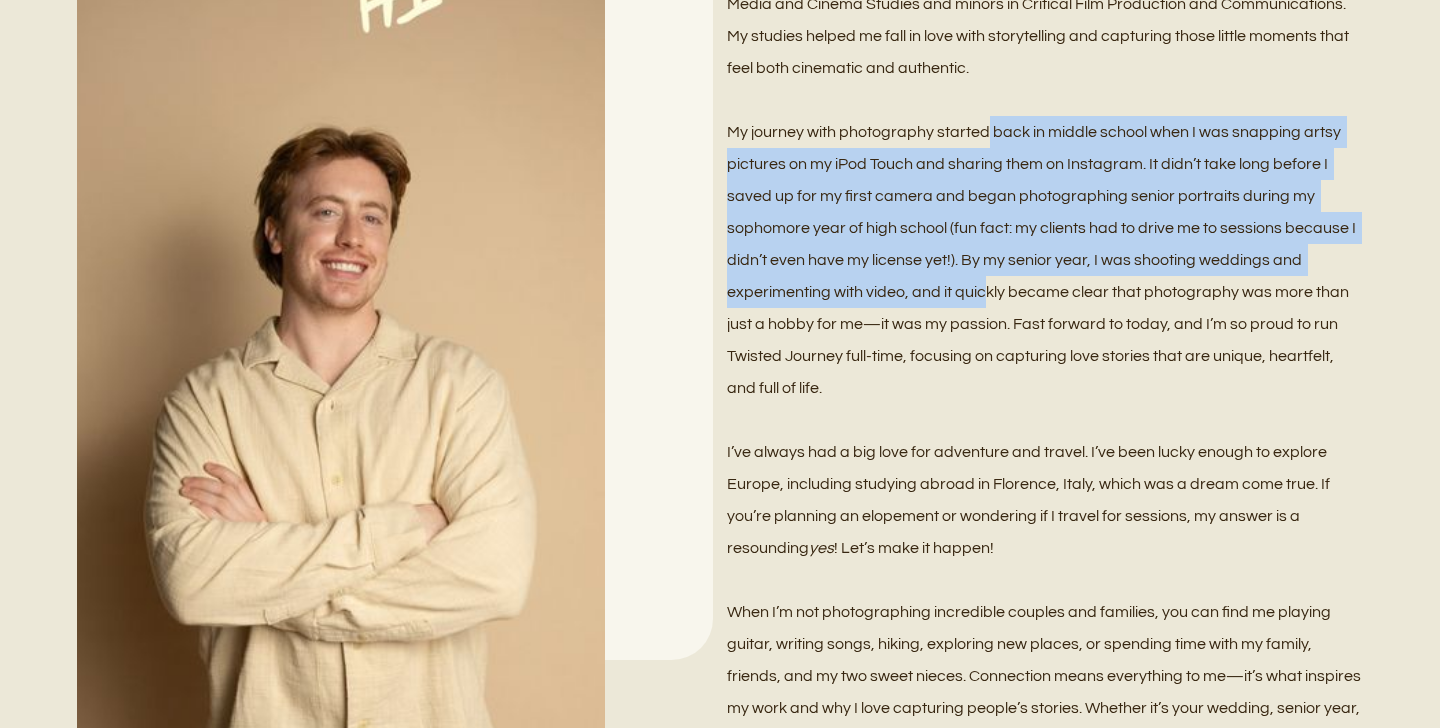 drag, startPoint x: 983, startPoint y: 143, endPoint x: 983, endPoint y: 288, distance: 145 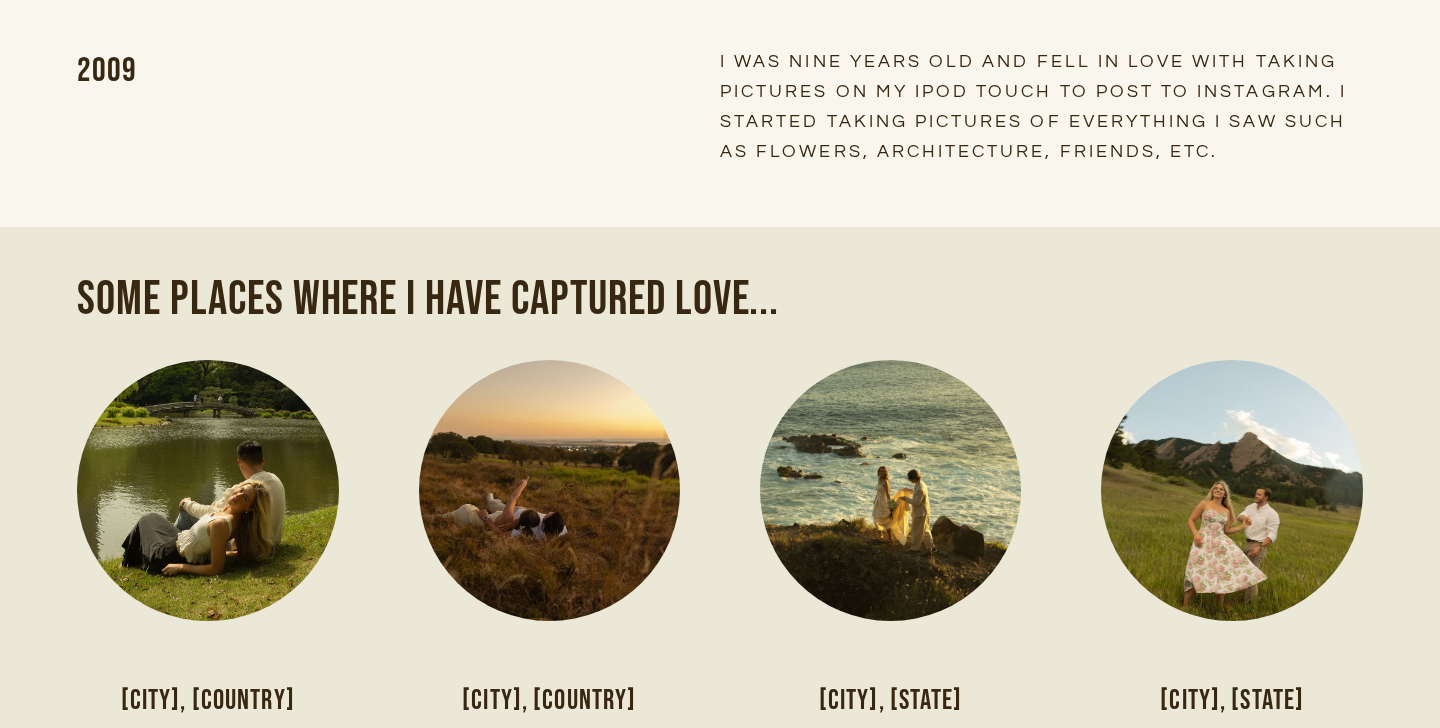scroll, scrollTop: 4598, scrollLeft: 0, axis: vertical 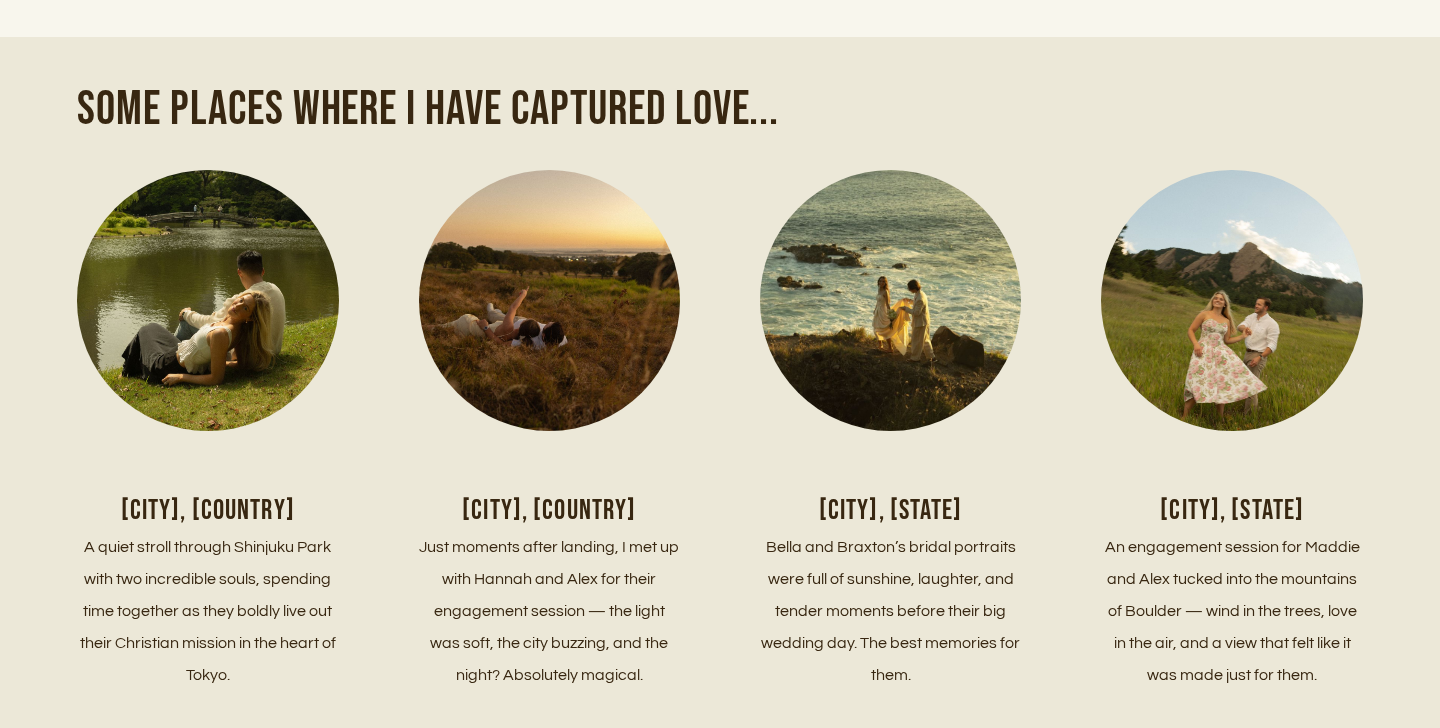 click on "A quiet stroll through Shinjuku Park with two incredible souls, spending time together as they boldly live out their Christian mission in the heart of Tokyo." at bounding box center (207, 611) 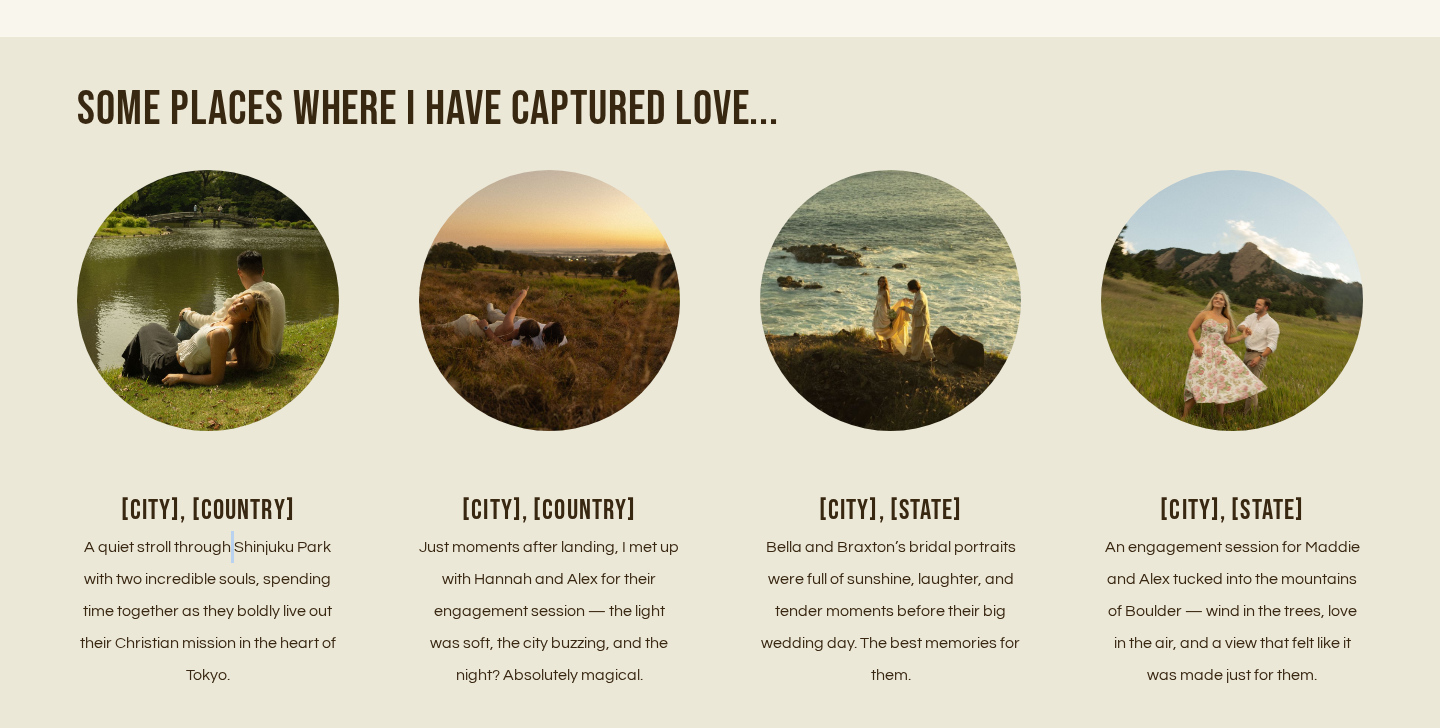 click on "A quiet stroll through Shinjuku Park with two incredible souls, spending time together as they boldly live out their Christian mission in the heart of Tokyo." at bounding box center [207, 611] 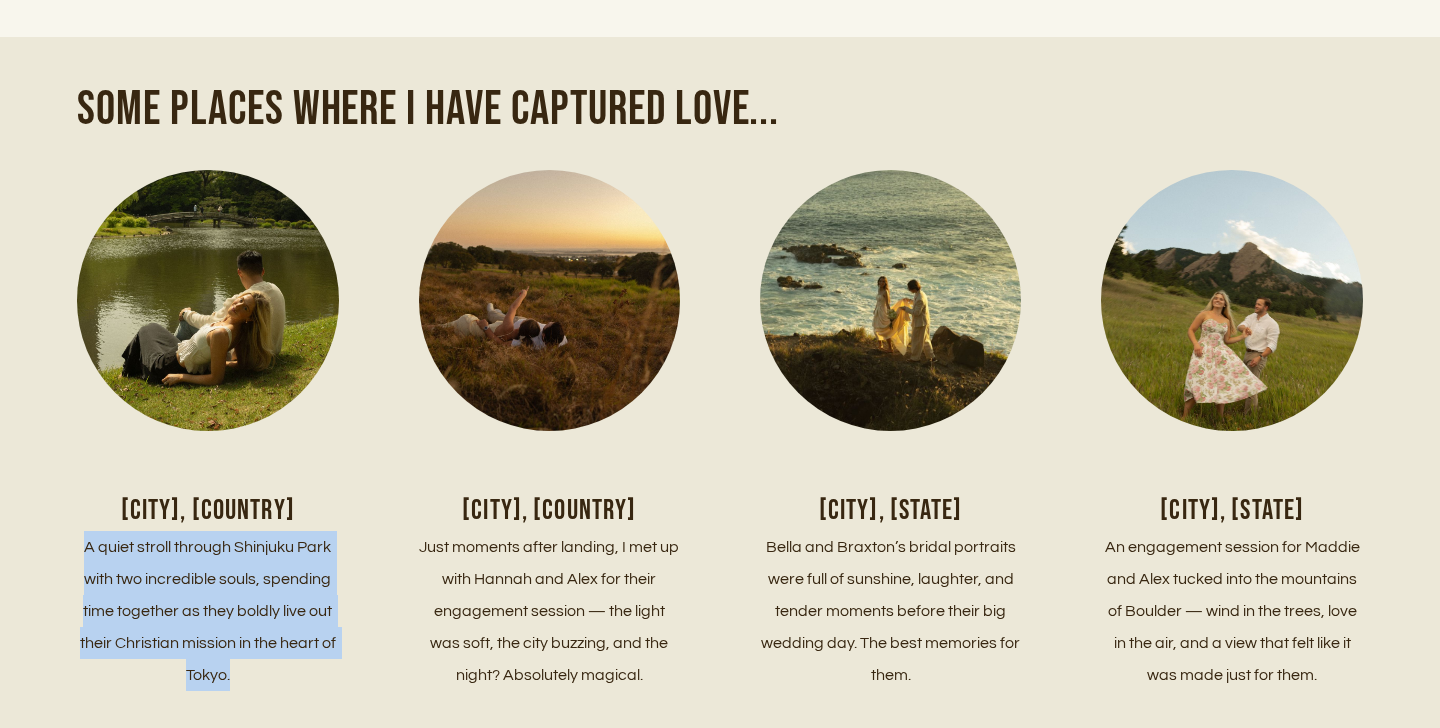 click on "A quiet stroll through Shinjuku Park with two incredible souls, spending time together as they boldly live out their Christian mission in the heart of Tokyo." at bounding box center [207, 611] 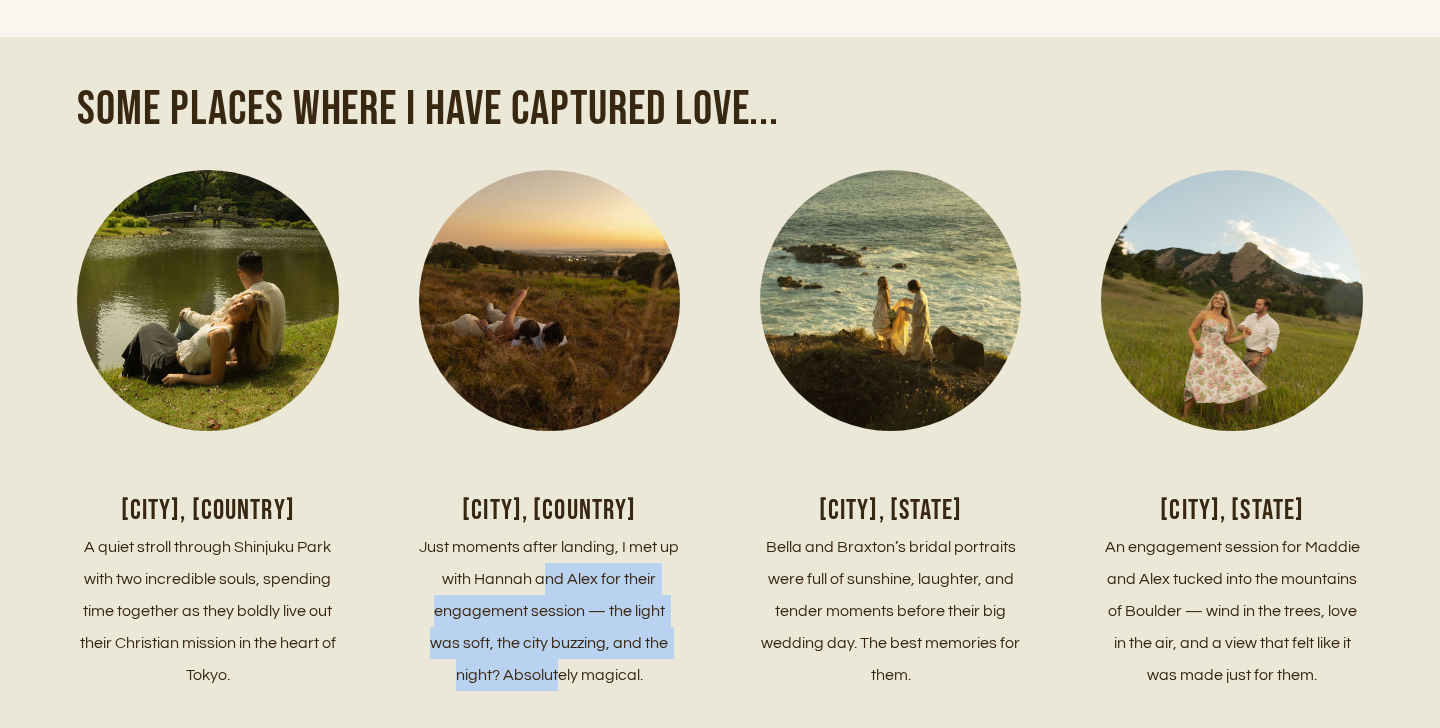 drag, startPoint x: 546, startPoint y: 549, endPoint x: 562, endPoint y: 656, distance: 108.18965 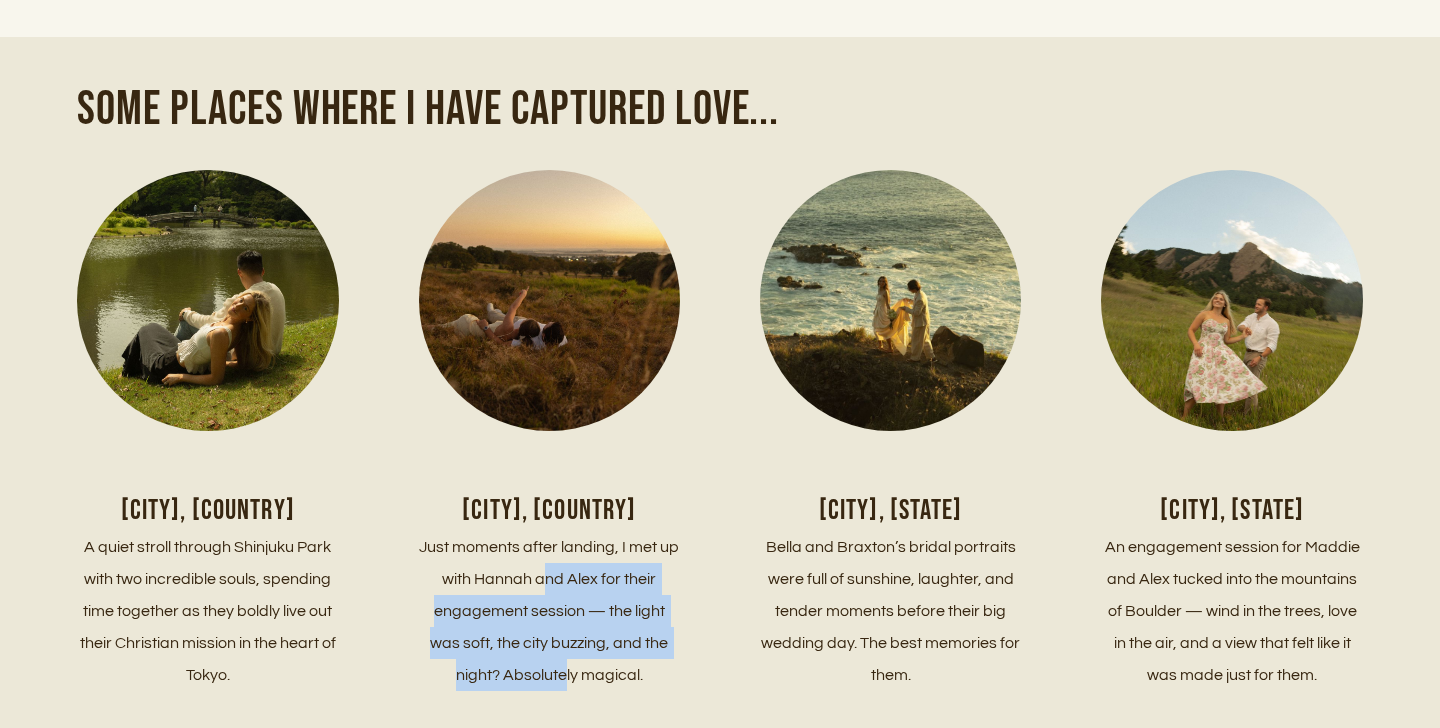 click on "Just moments after landing, I met up with Hannah and Alex for their engagement session — the light was soft, the city buzzing, and the night? Absolutely magical." at bounding box center [549, 611] 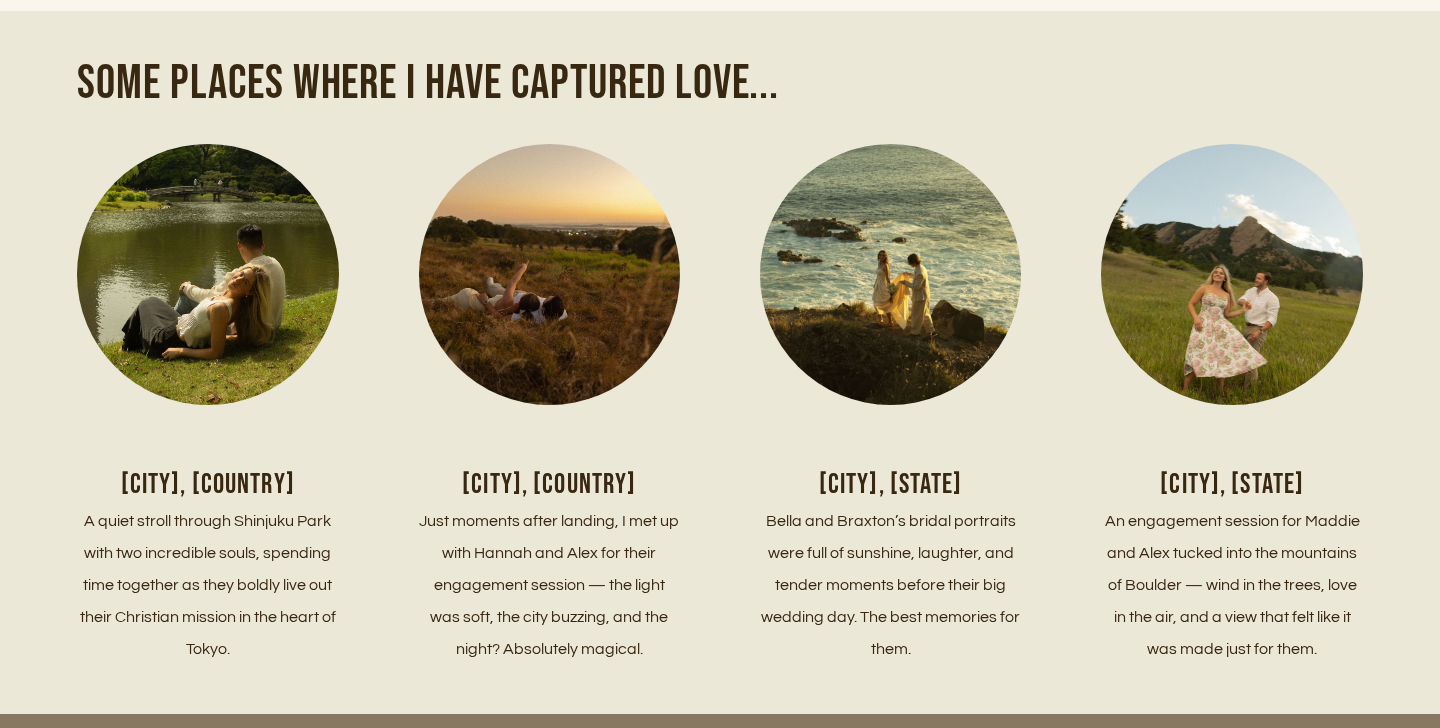 scroll, scrollTop: 4630, scrollLeft: 0, axis: vertical 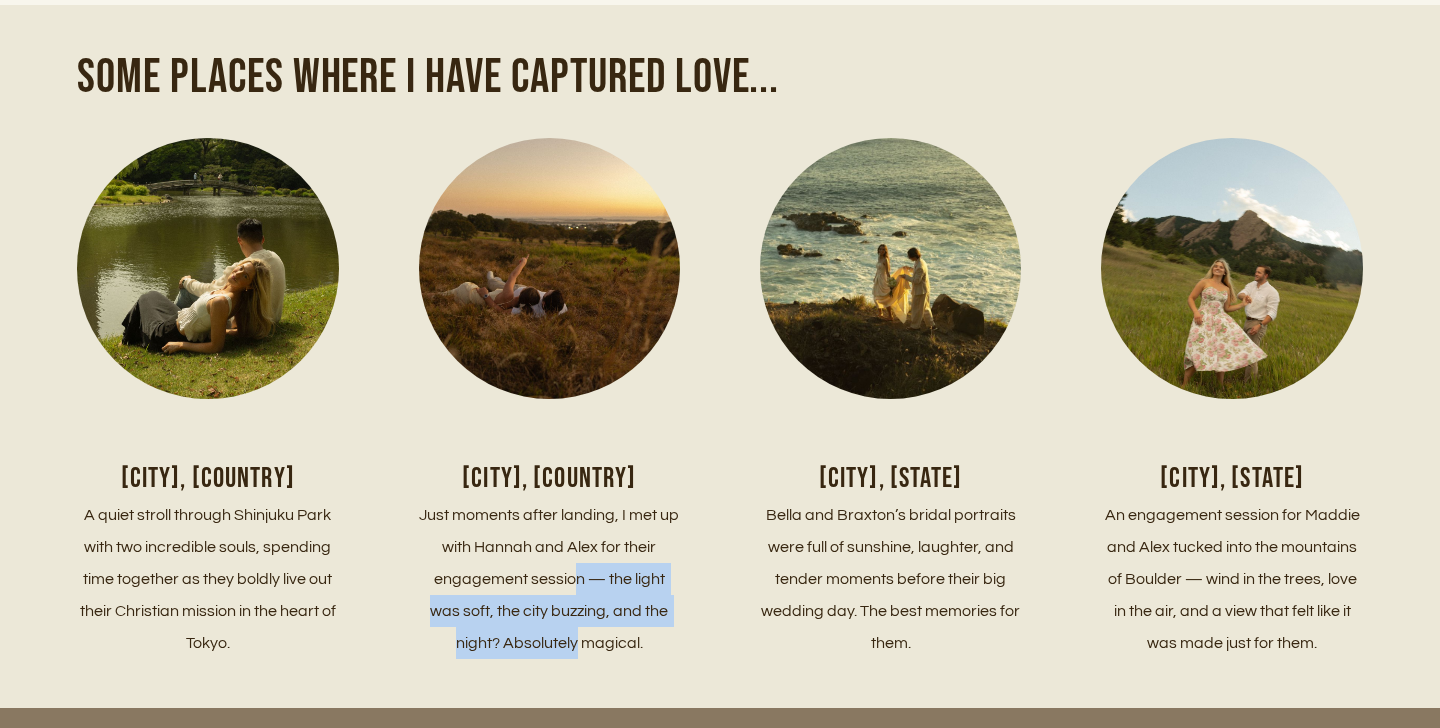 drag, startPoint x: 577, startPoint y: 559, endPoint x: 577, endPoint y: 608, distance: 49 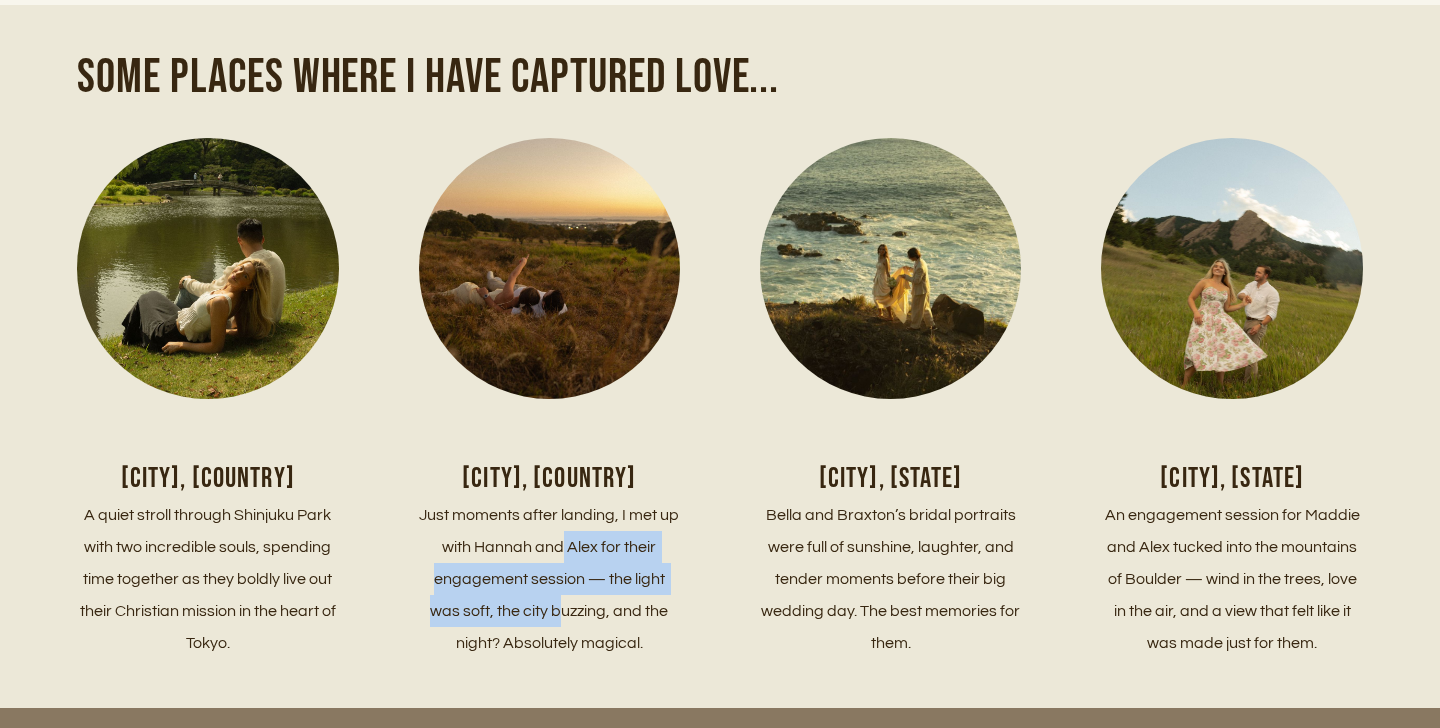 drag, startPoint x: 562, startPoint y: 525, endPoint x: 569, endPoint y: 587, distance: 62.39391 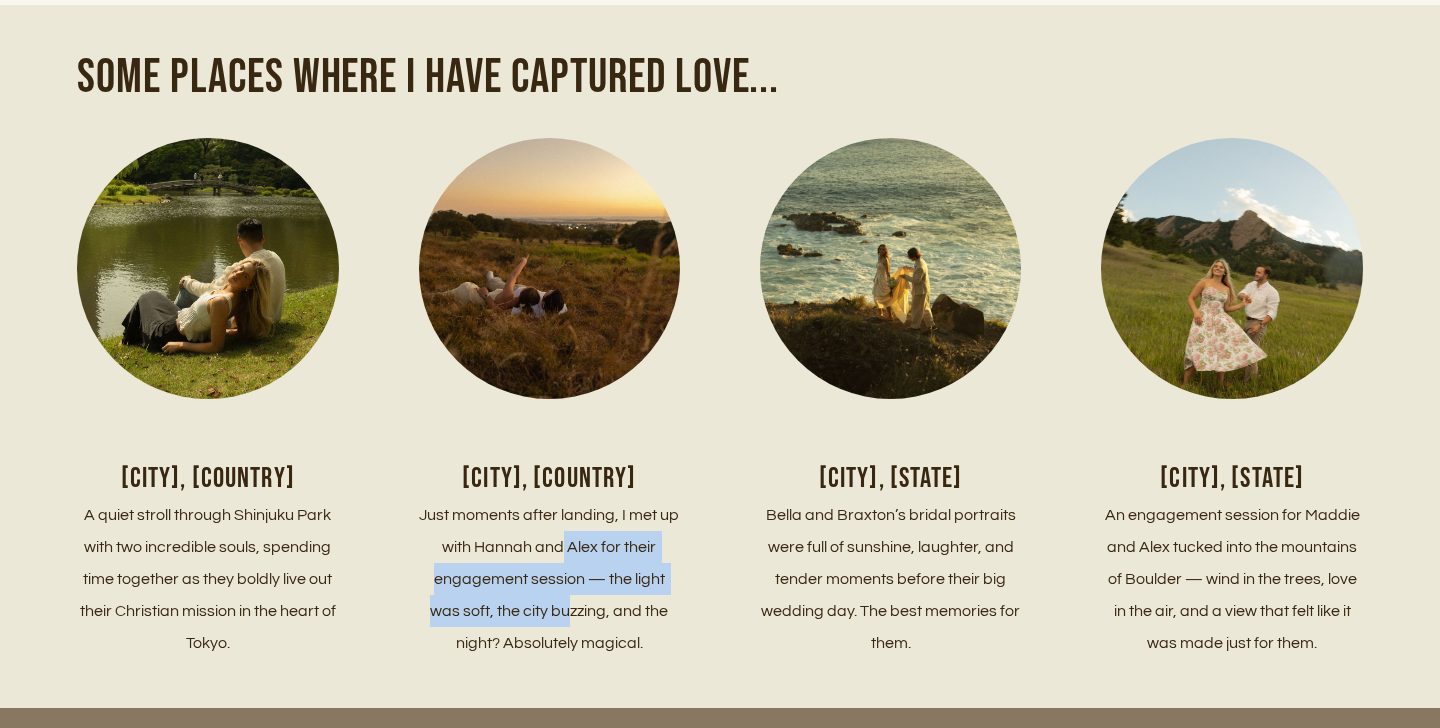 click on "Just moments after landing, I met up with Hannah and Alex for their engagement session — the light was soft, the city buzzing, and the night? Absolutely magical." at bounding box center (549, 579) 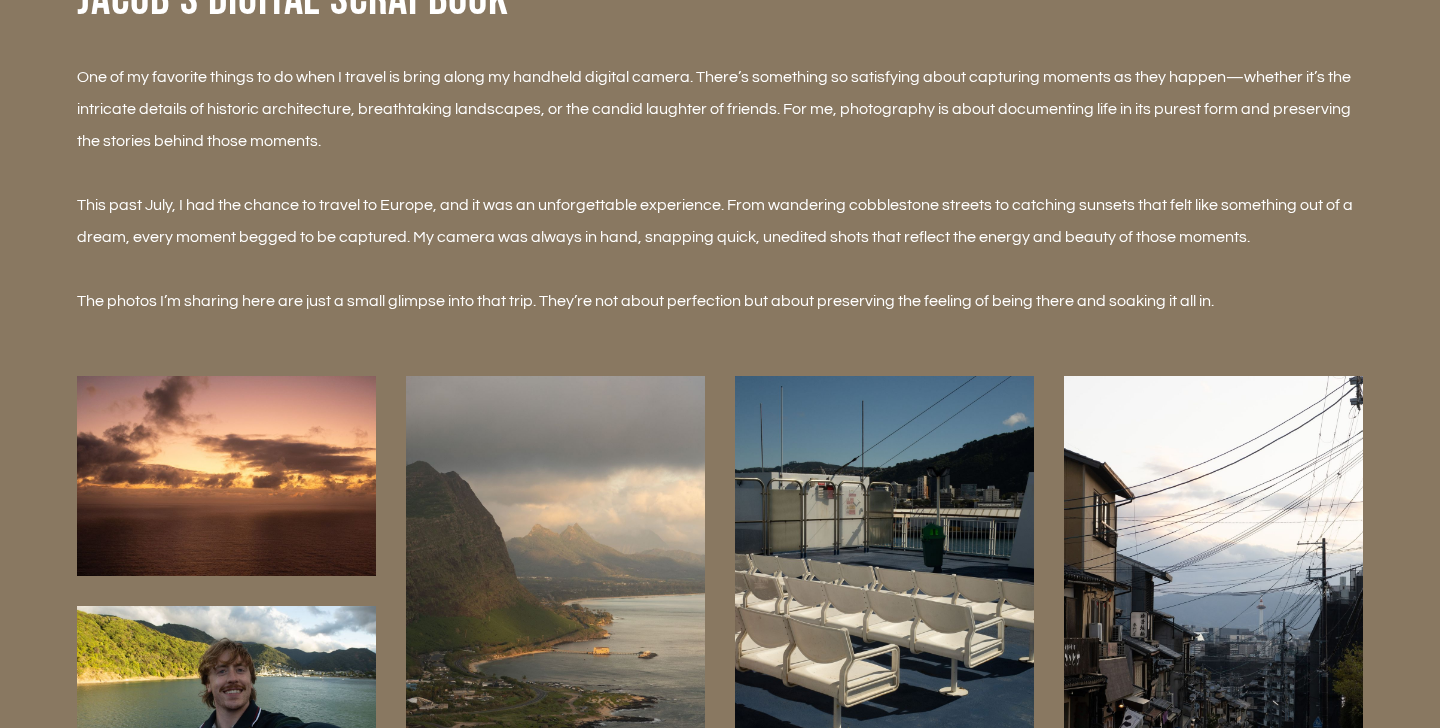 scroll, scrollTop: 5374, scrollLeft: 0, axis: vertical 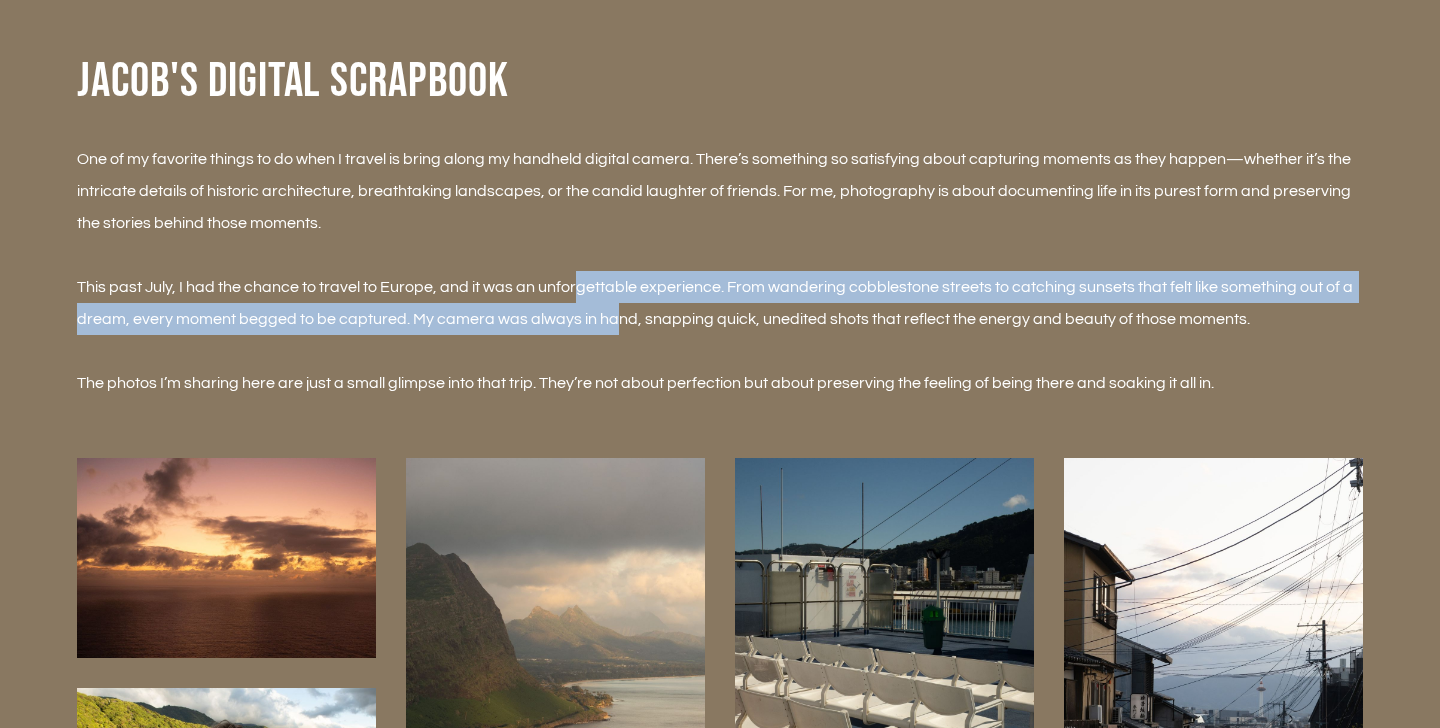 drag, startPoint x: 577, startPoint y: 245, endPoint x: 612, endPoint y: 281, distance: 50.20956 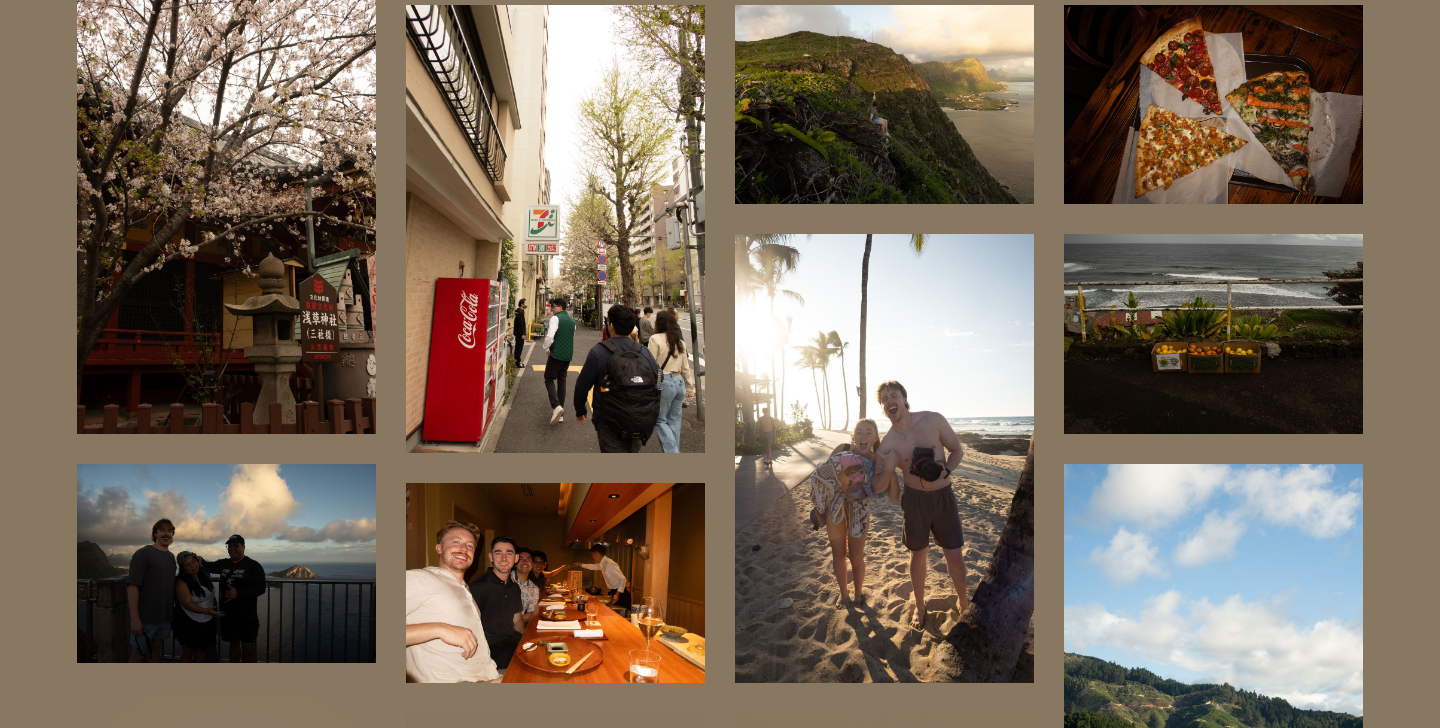 scroll, scrollTop: 6342, scrollLeft: 0, axis: vertical 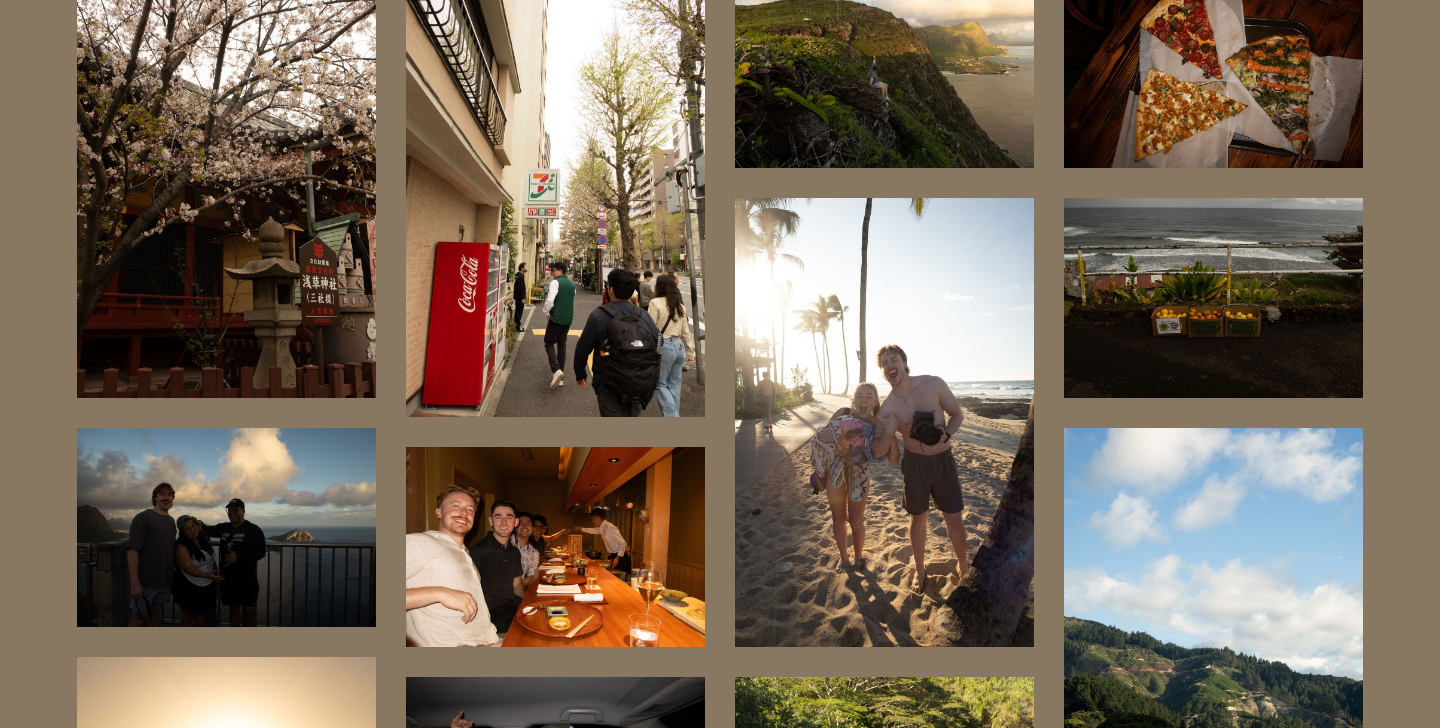 click at bounding box center (884, 422) 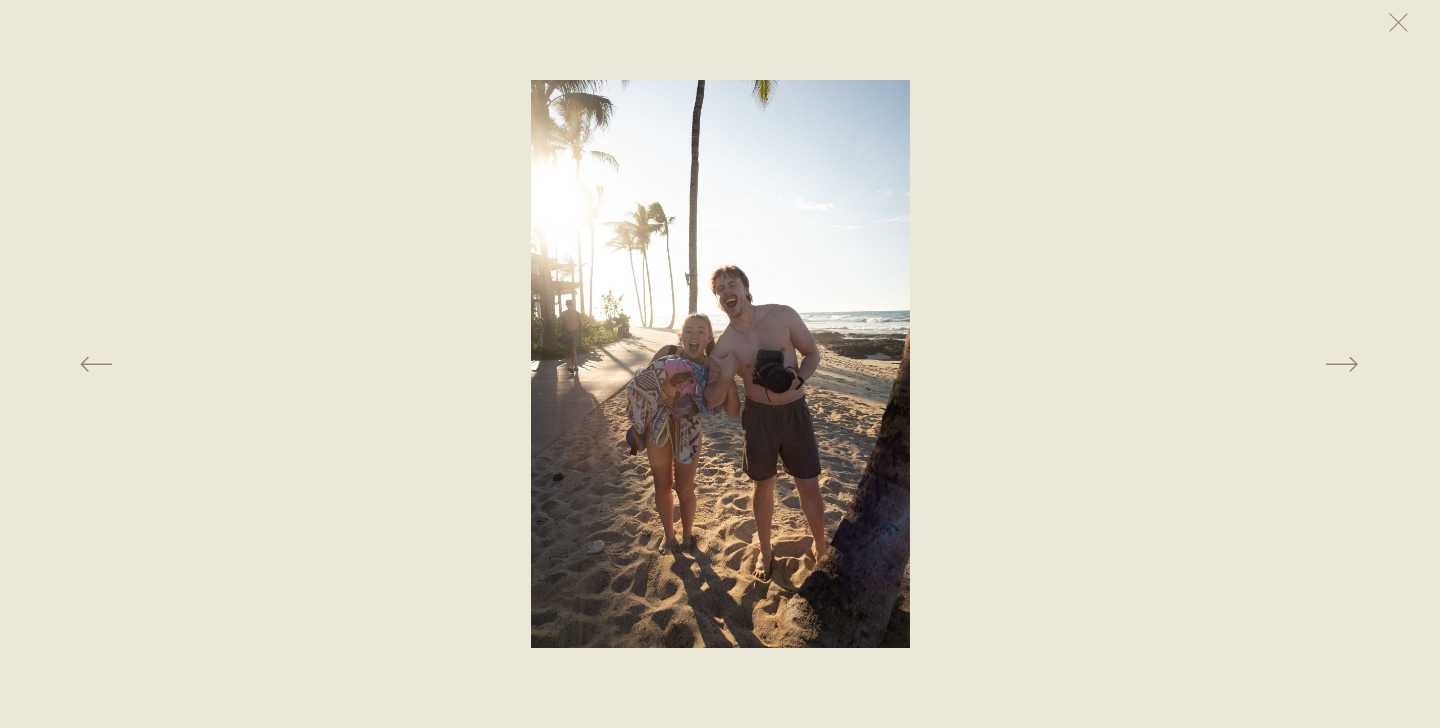 click at bounding box center (720, 364) 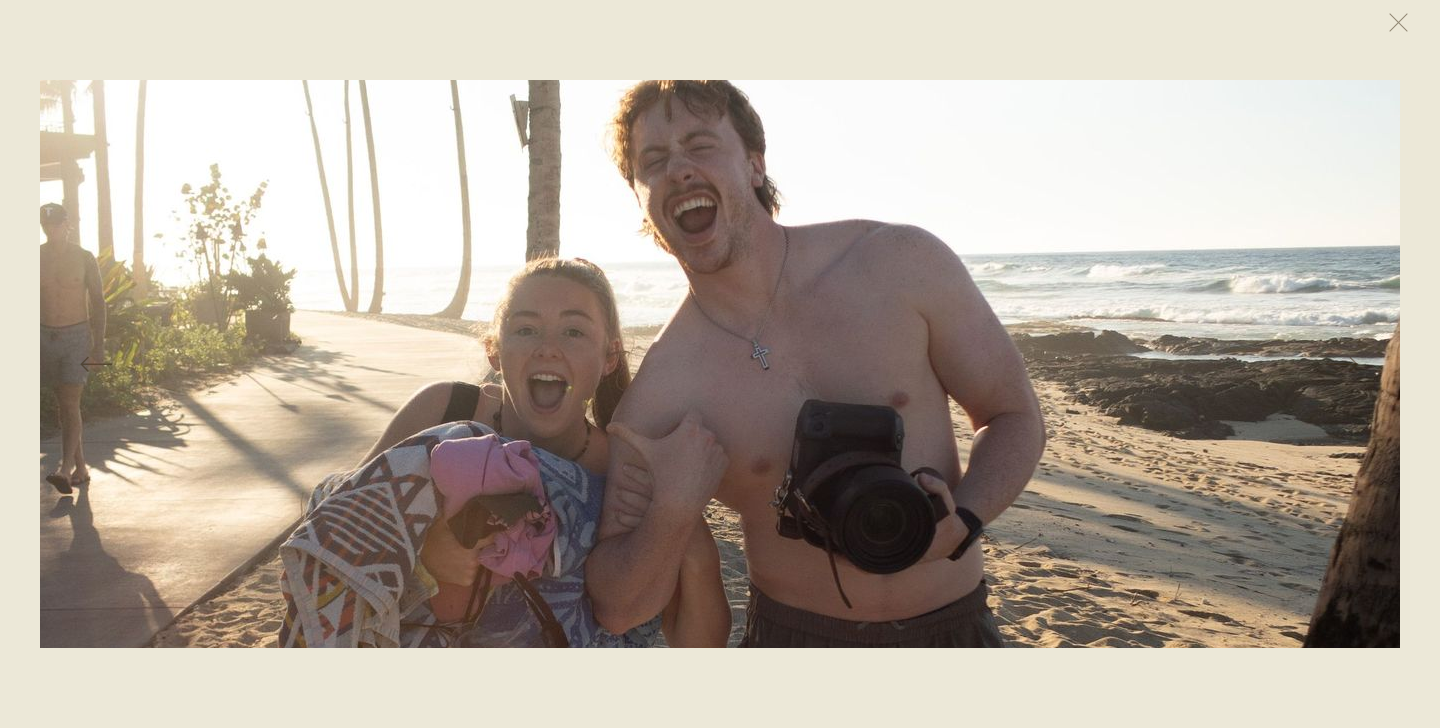click at bounding box center [652, 458] 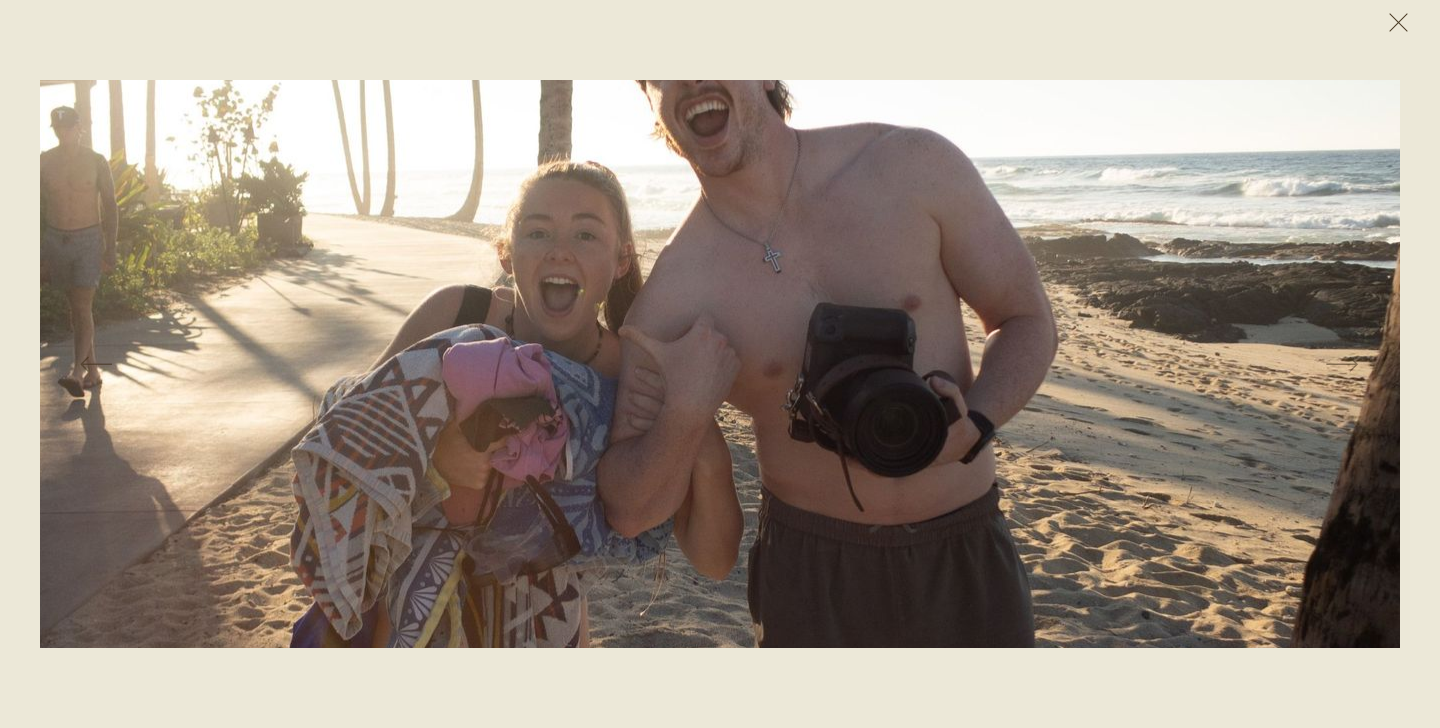 click at bounding box center [1398, 22] 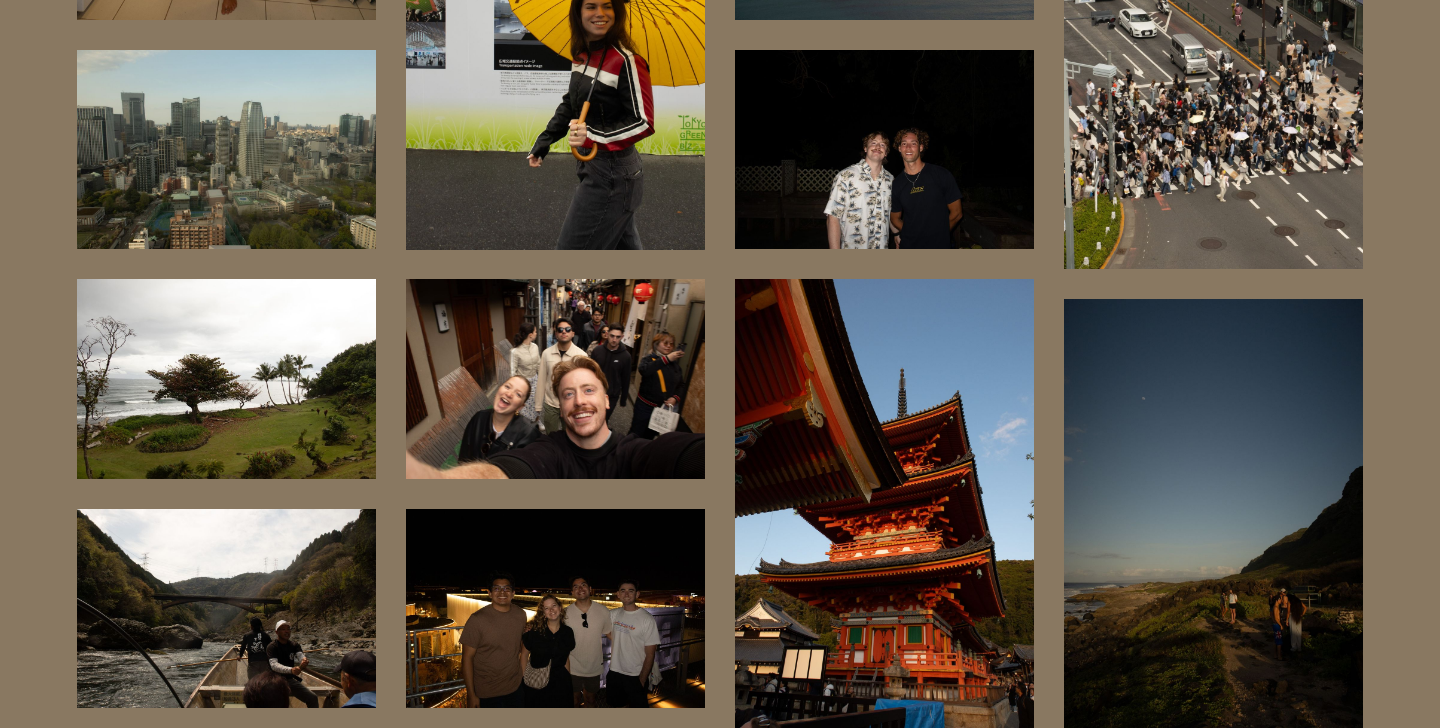 scroll, scrollTop: 7907, scrollLeft: 0, axis: vertical 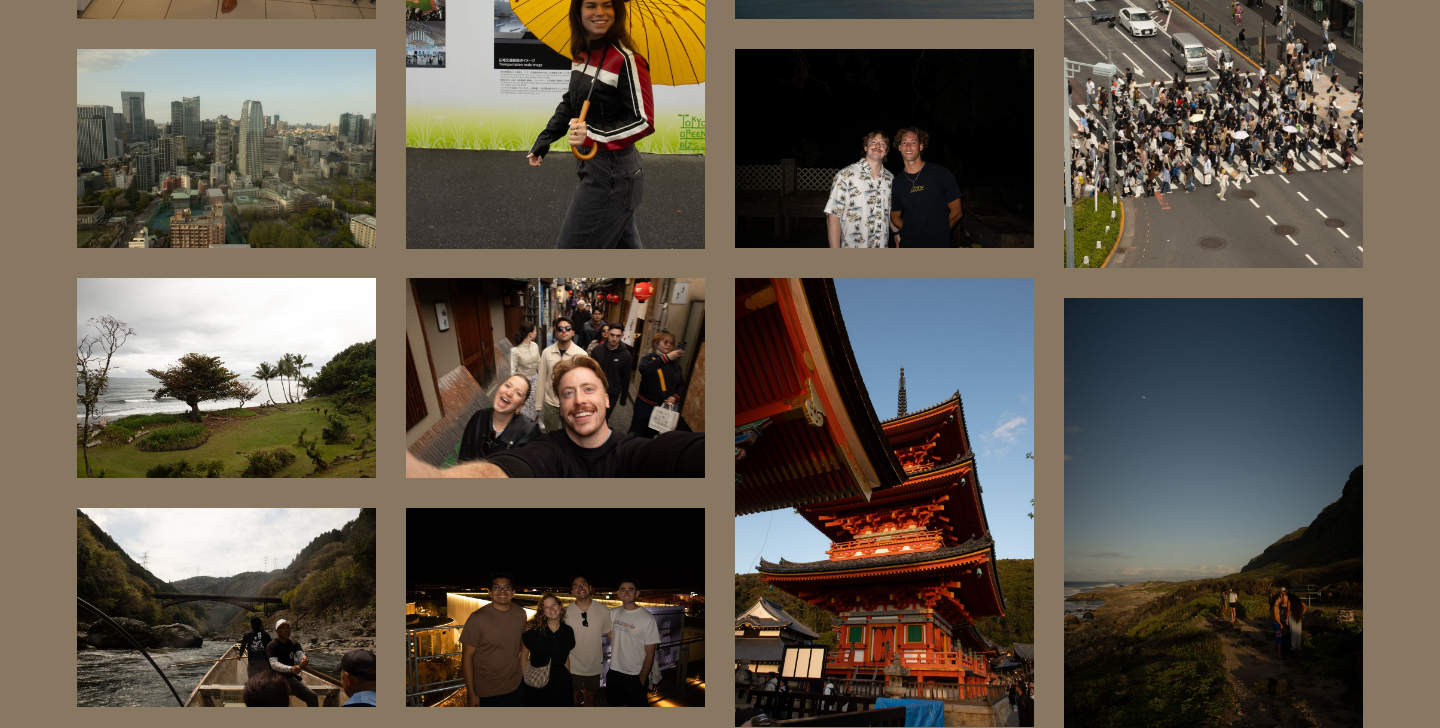 click at bounding box center [555, 377] 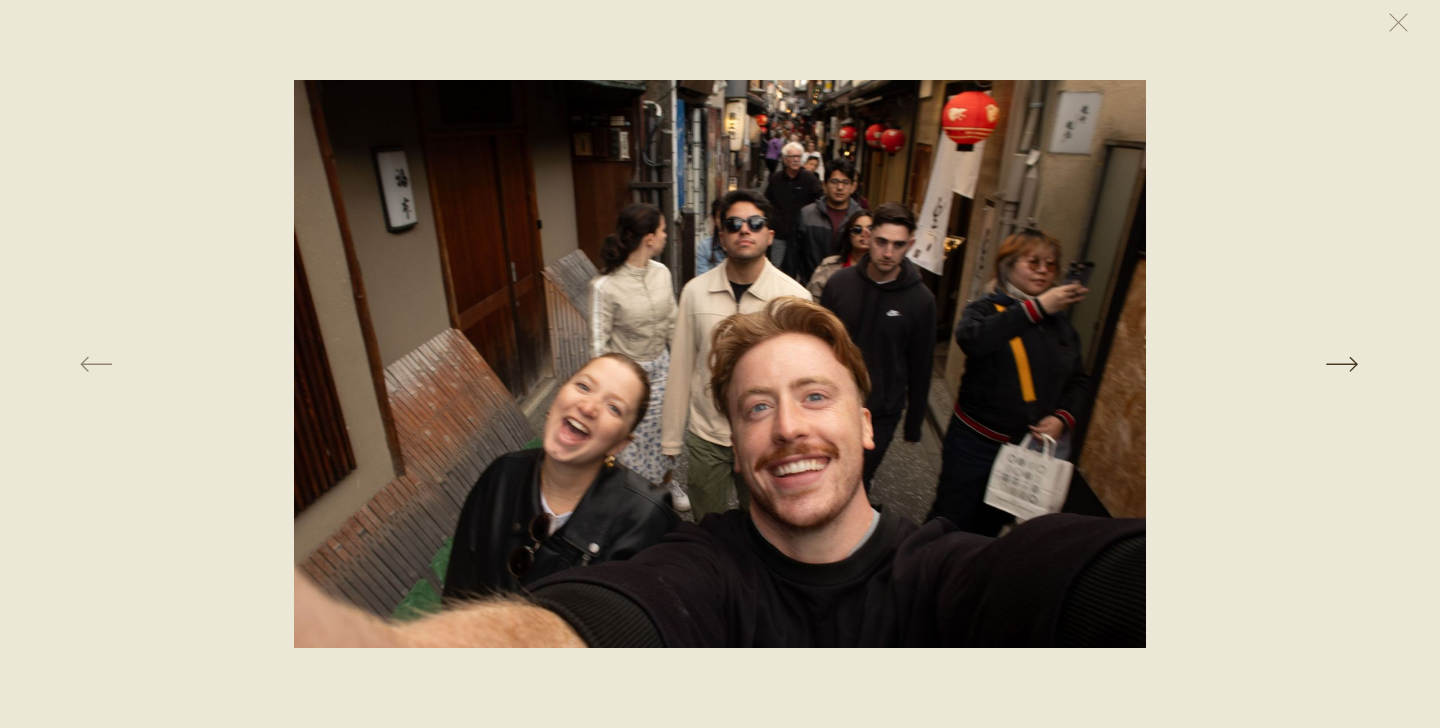 click at bounding box center [1135, 364] 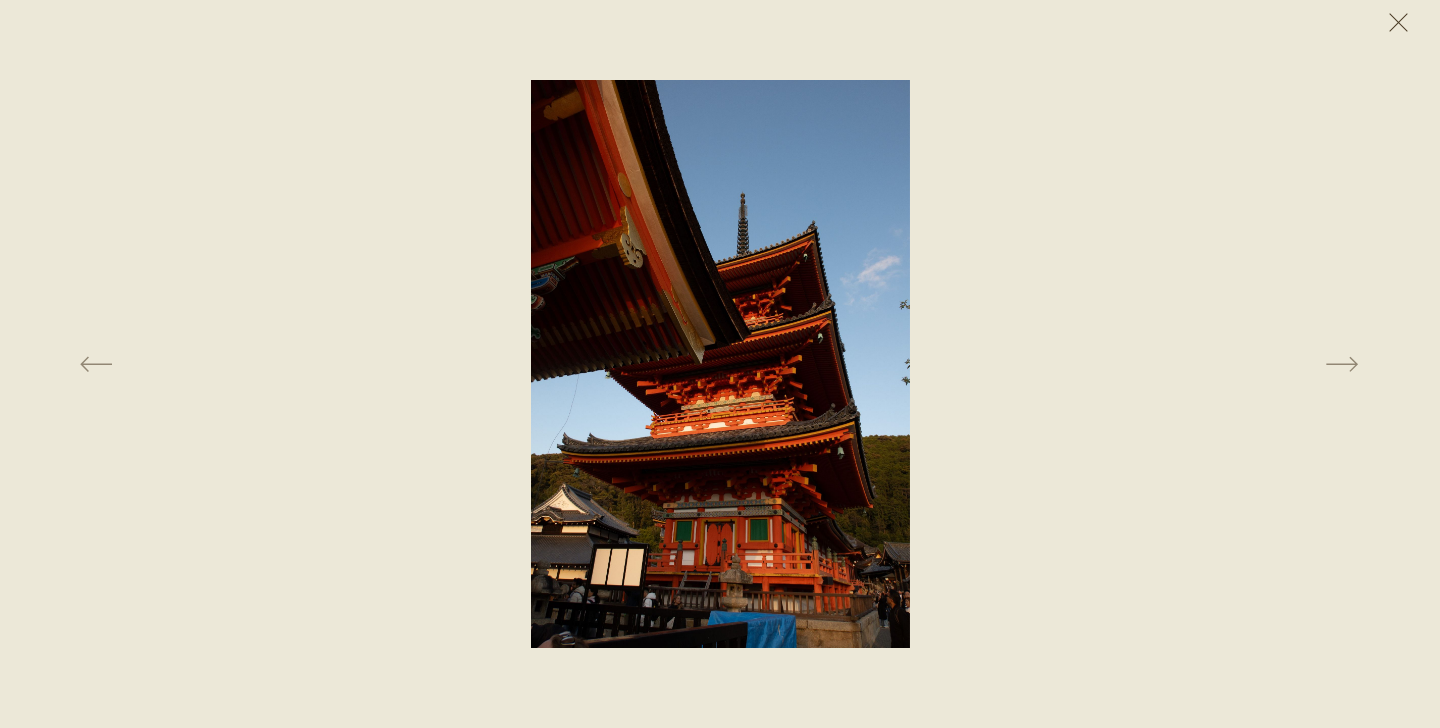click at bounding box center [1398, 22] 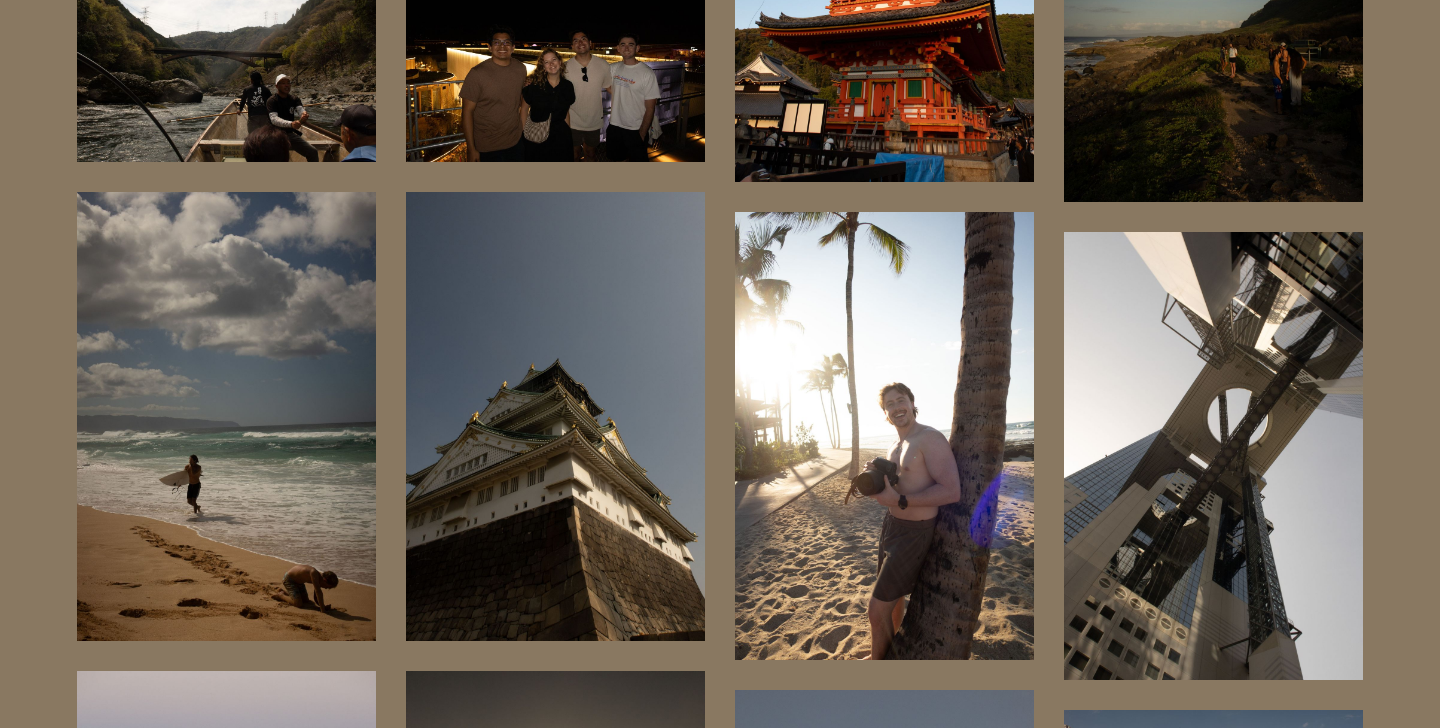 scroll, scrollTop: 8535, scrollLeft: 0, axis: vertical 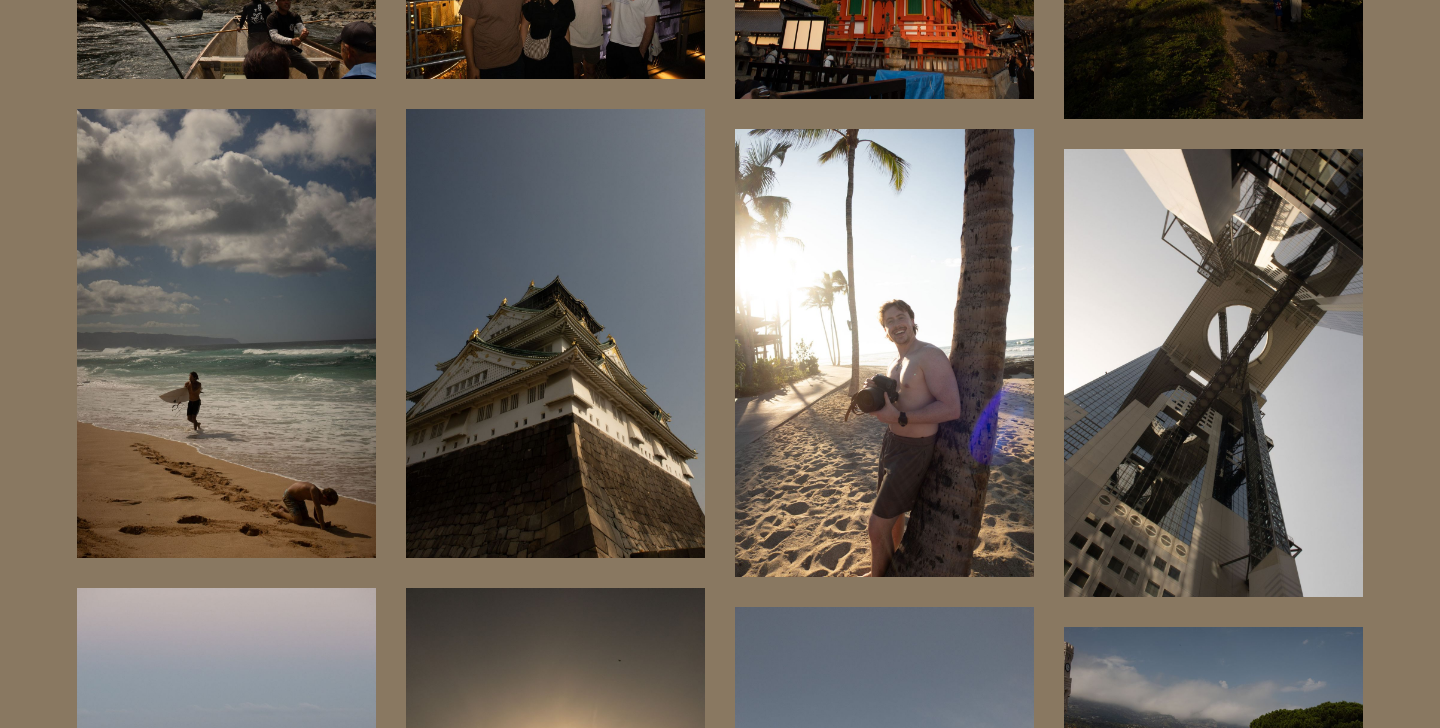 click at bounding box center (884, 353) 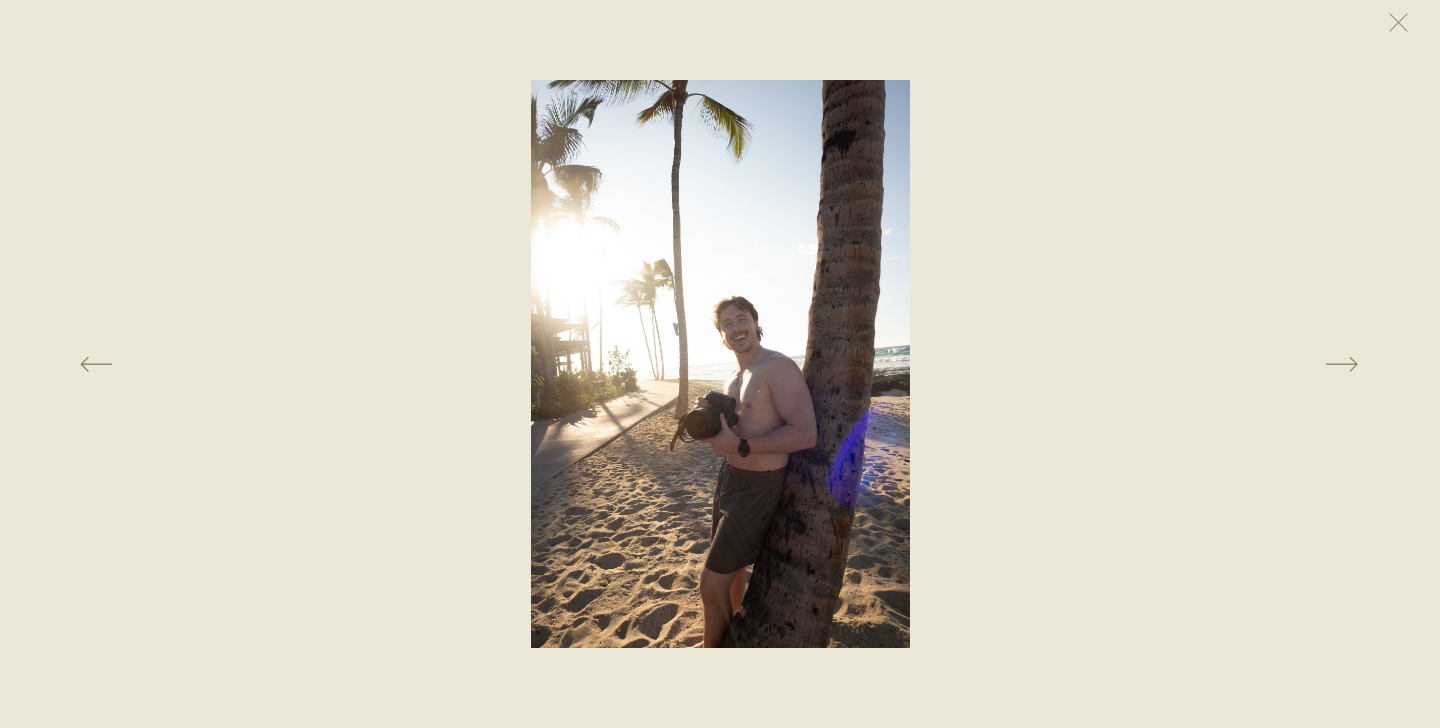 click at bounding box center (720, 364) 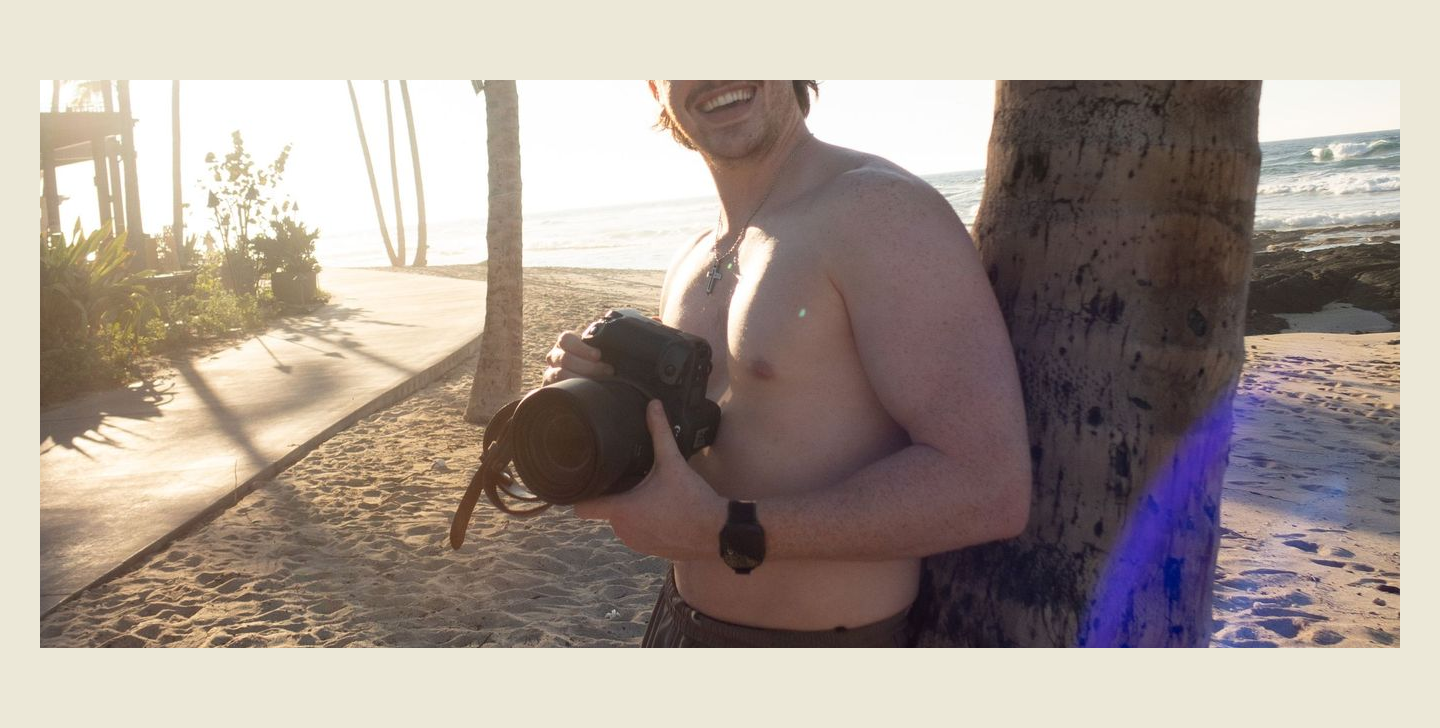 click at bounding box center [650, 205] 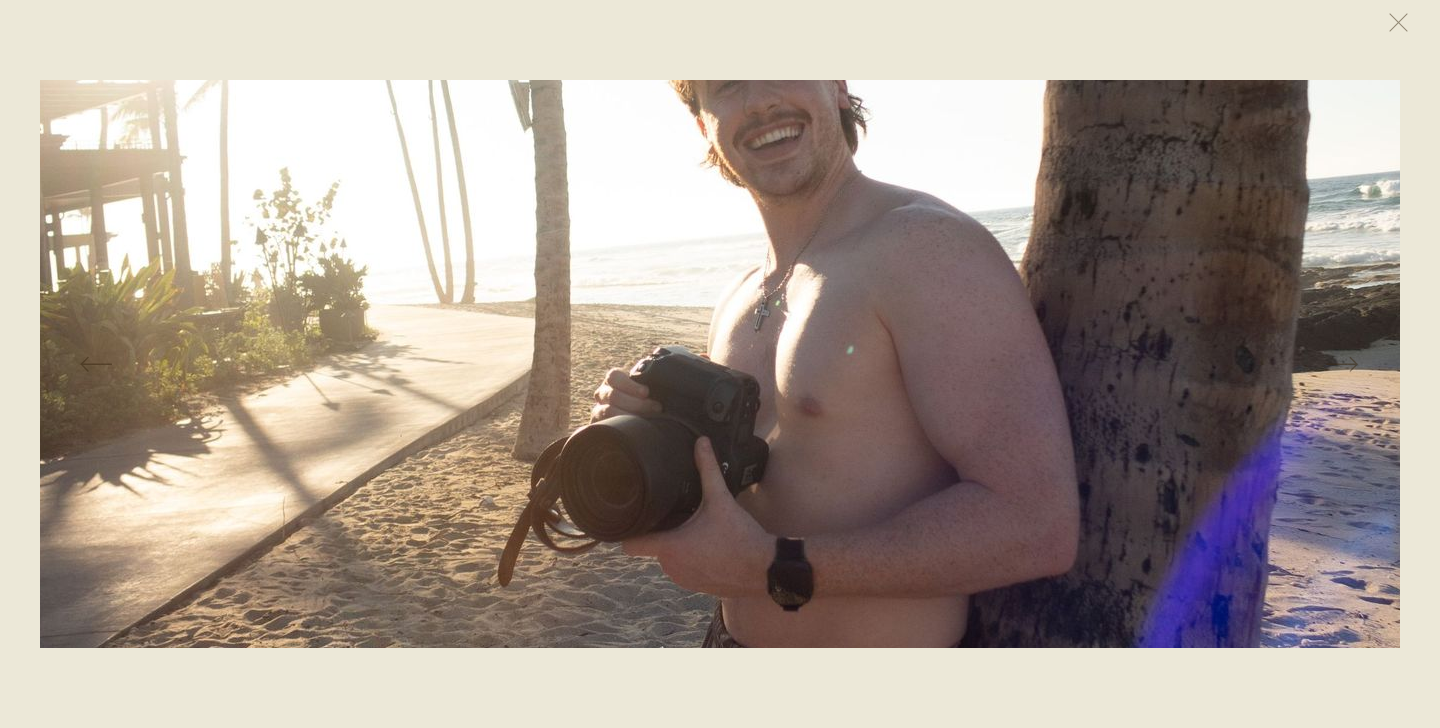 click at bounding box center (698, 242) 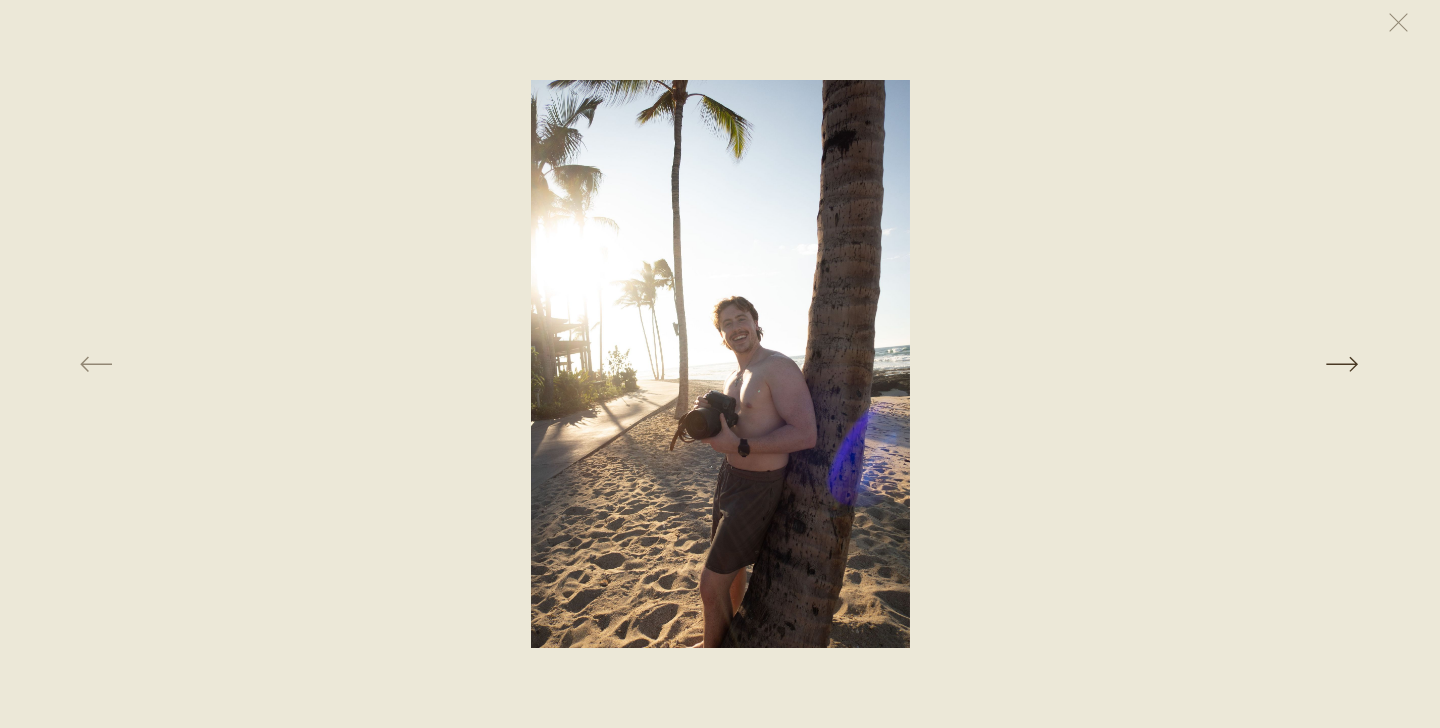 click at bounding box center [1135, 364] 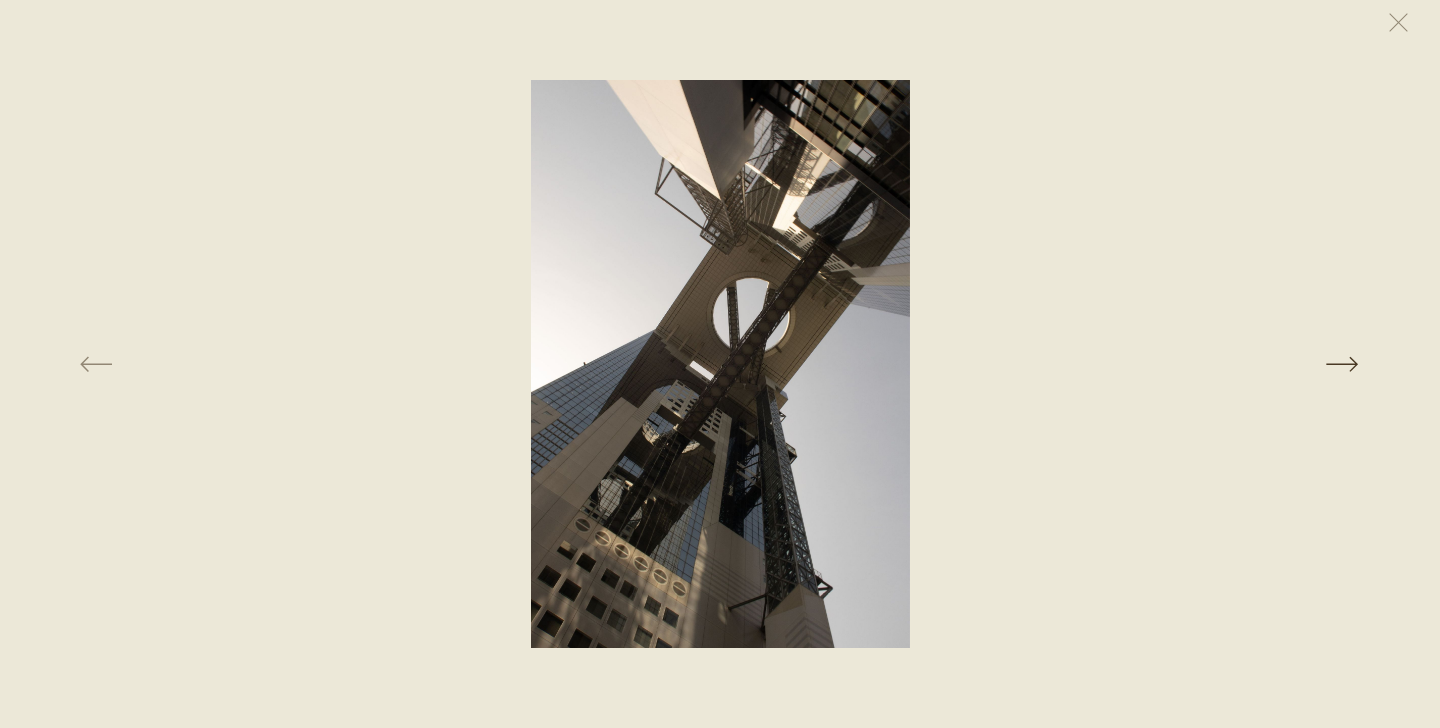 click at bounding box center (1135, 364) 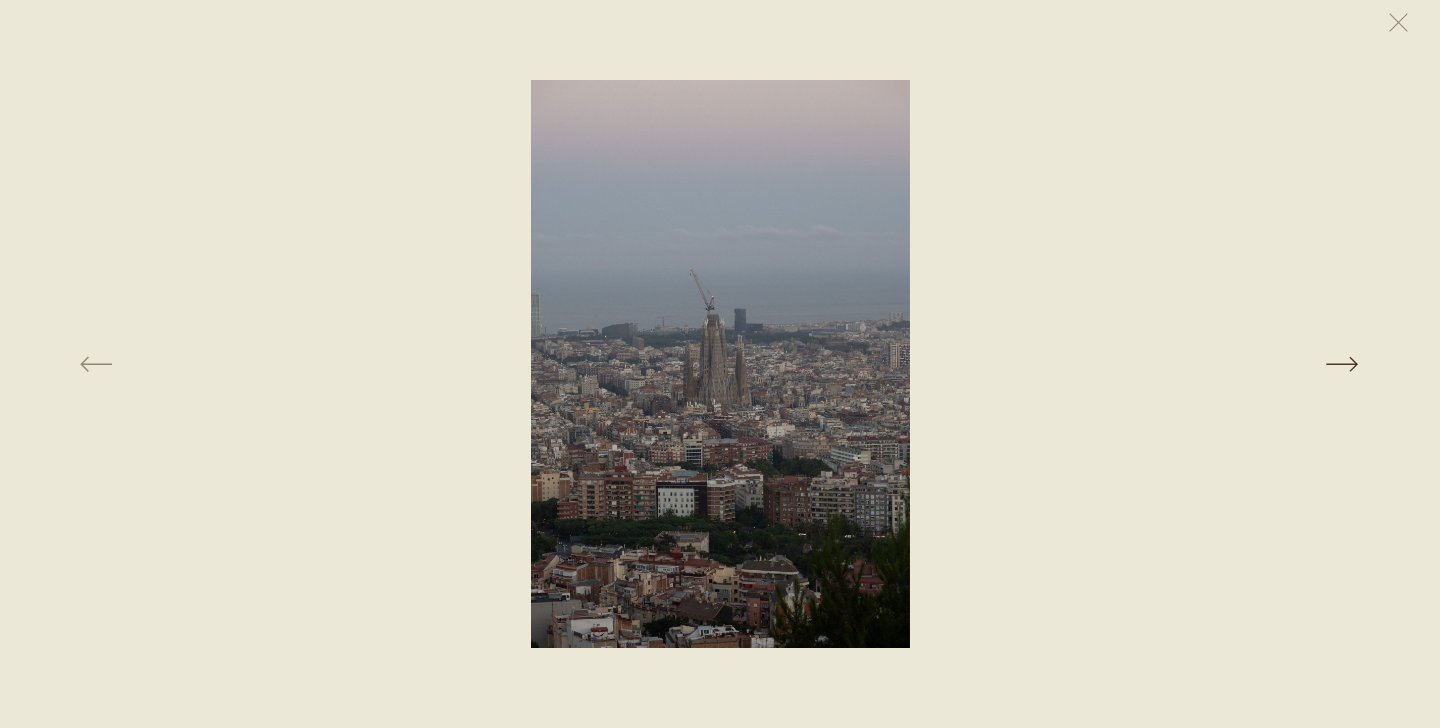 click at bounding box center [1135, 364] 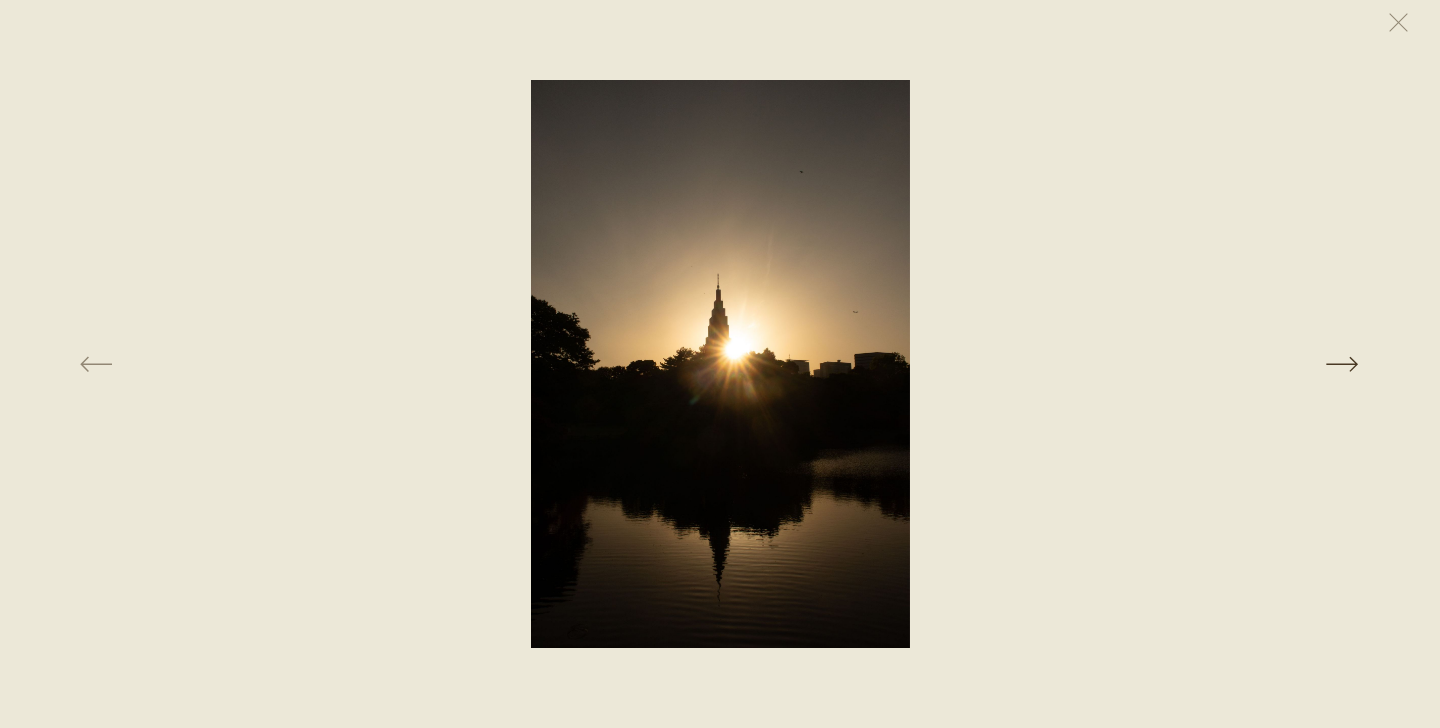 click at bounding box center [1135, 364] 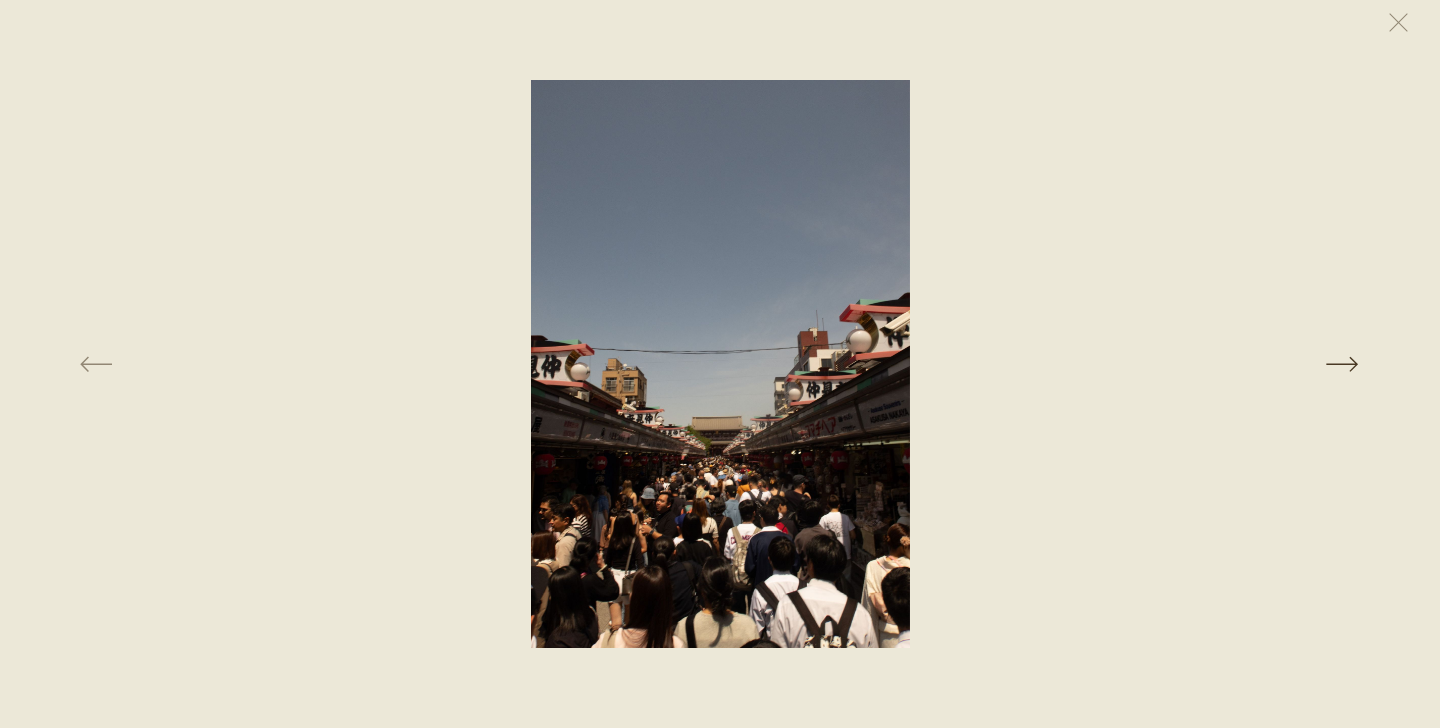 click at bounding box center (1135, 364) 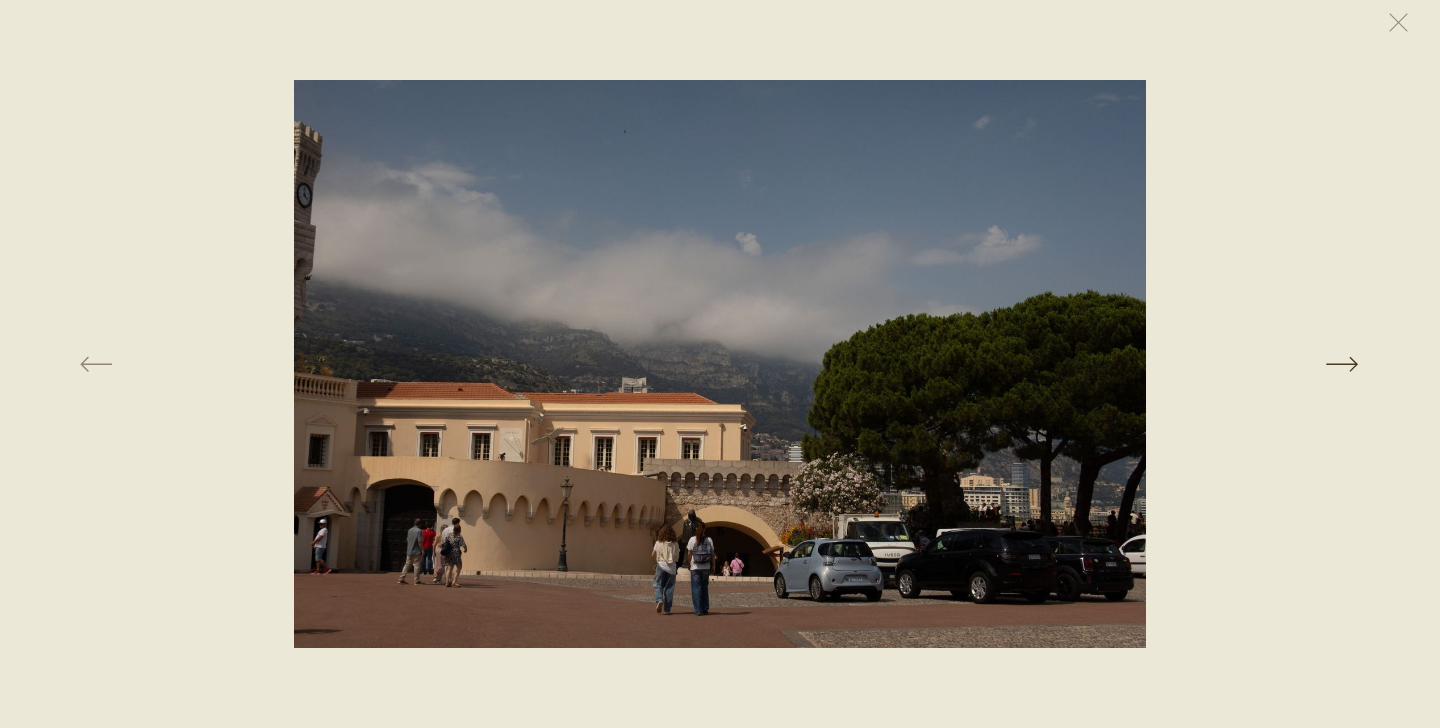 click at bounding box center [1135, 364] 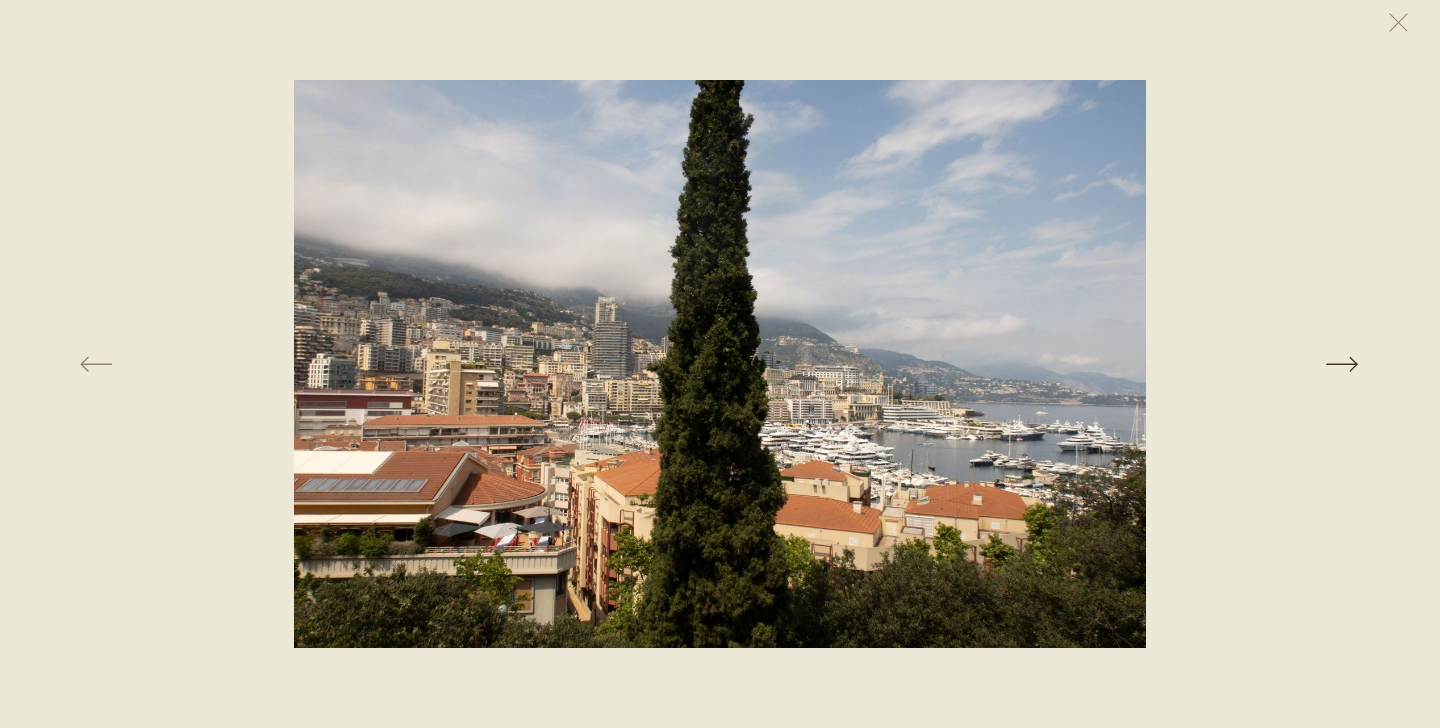 click at bounding box center [1135, 364] 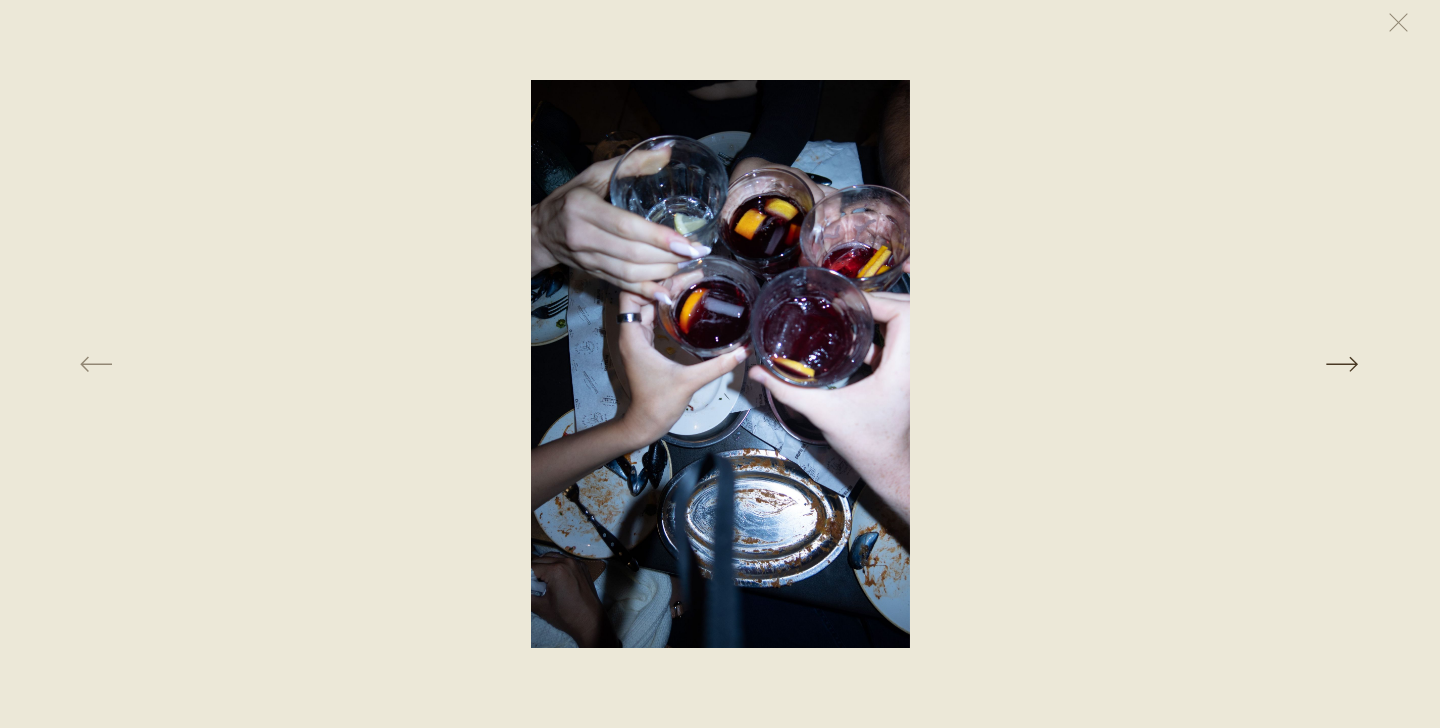 click at bounding box center [1135, 364] 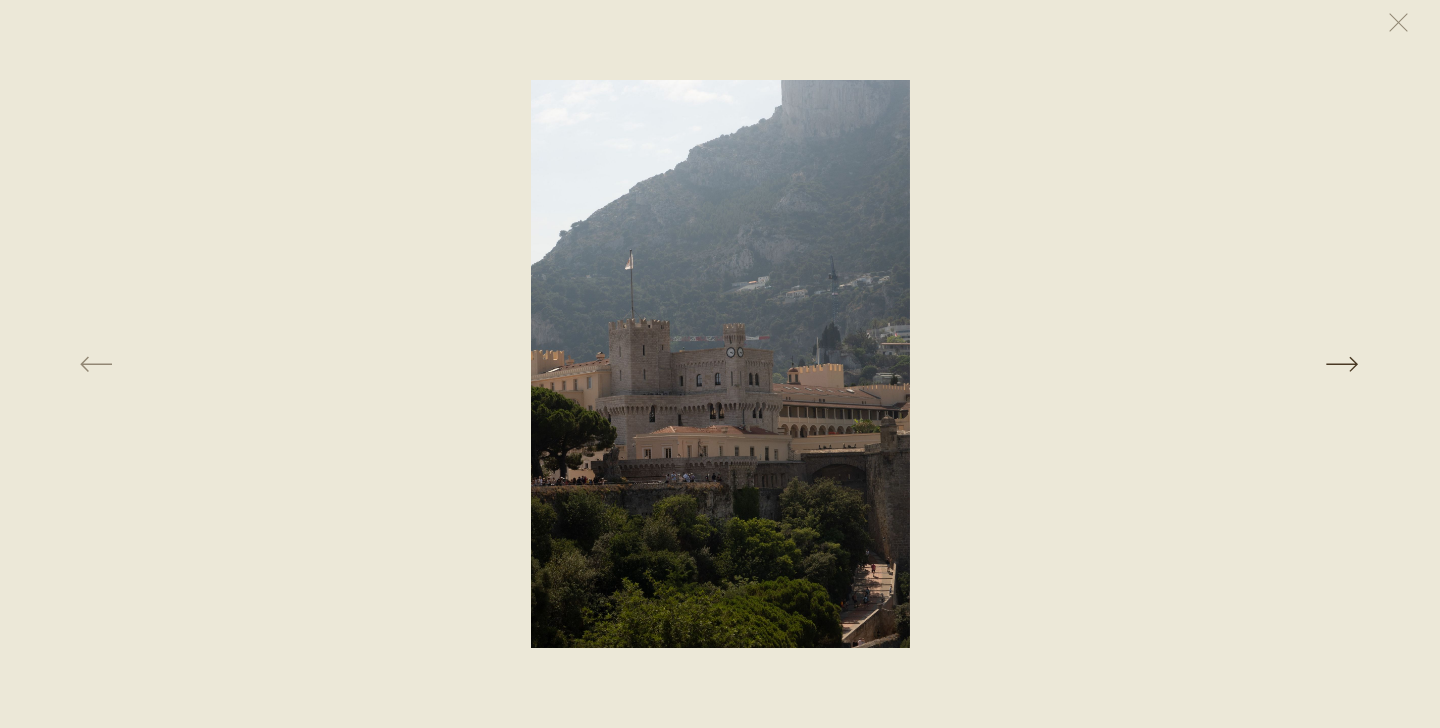 click at bounding box center (1135, 364) 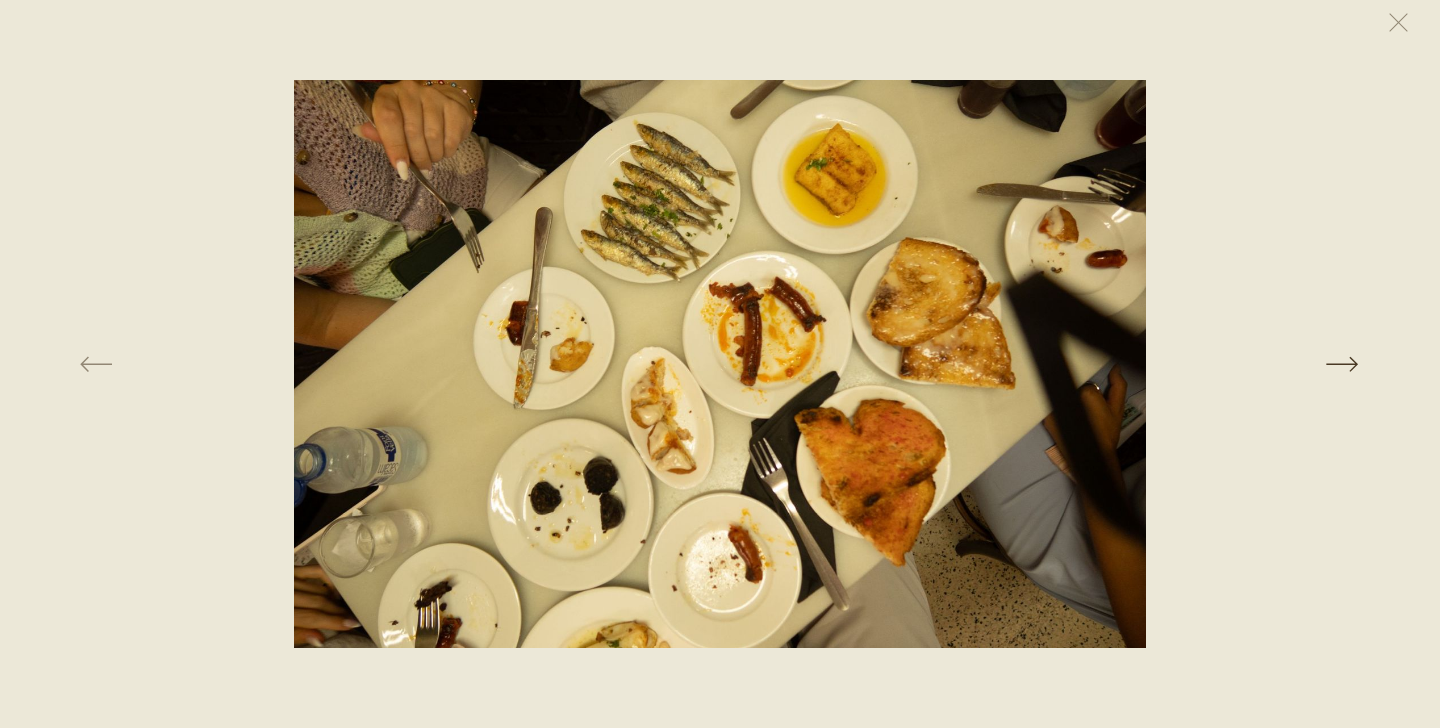 click at bounding box center (1135, 364) 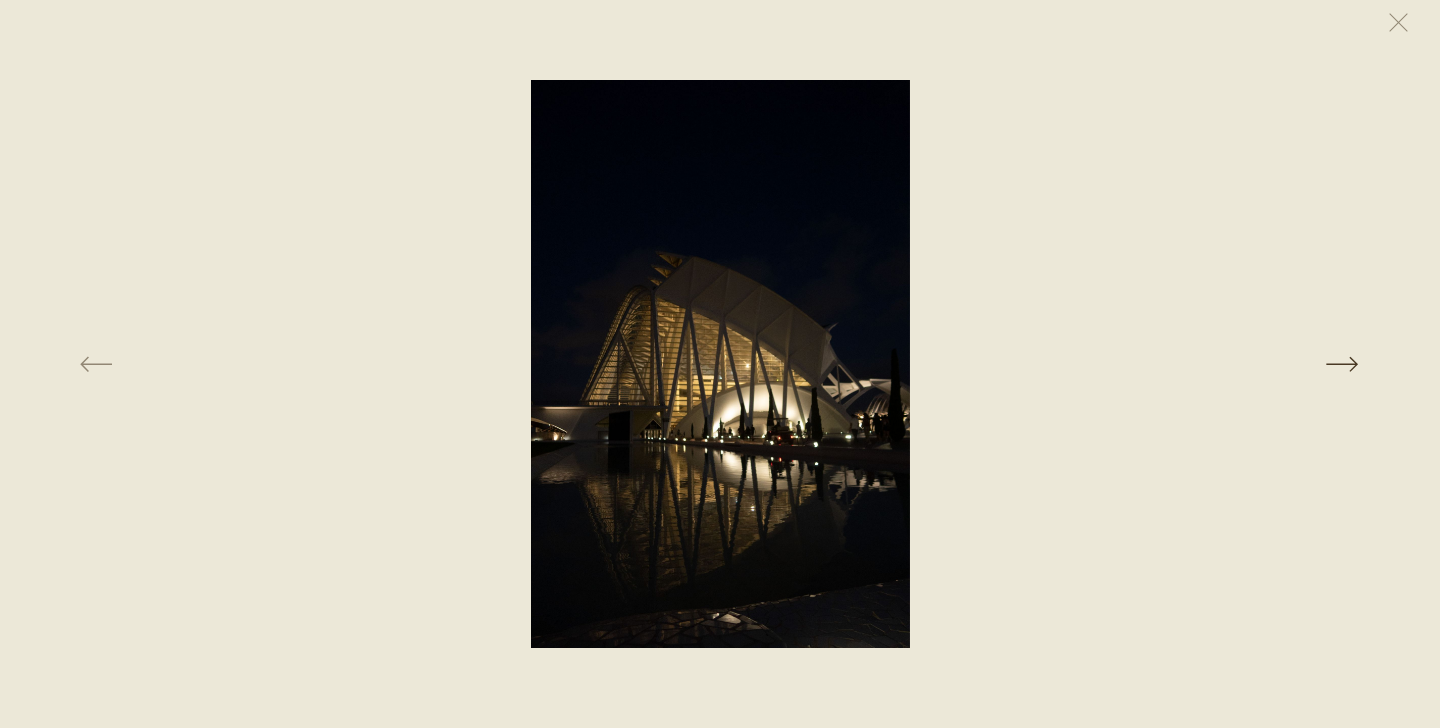 click at bounding box center [1135, 364] 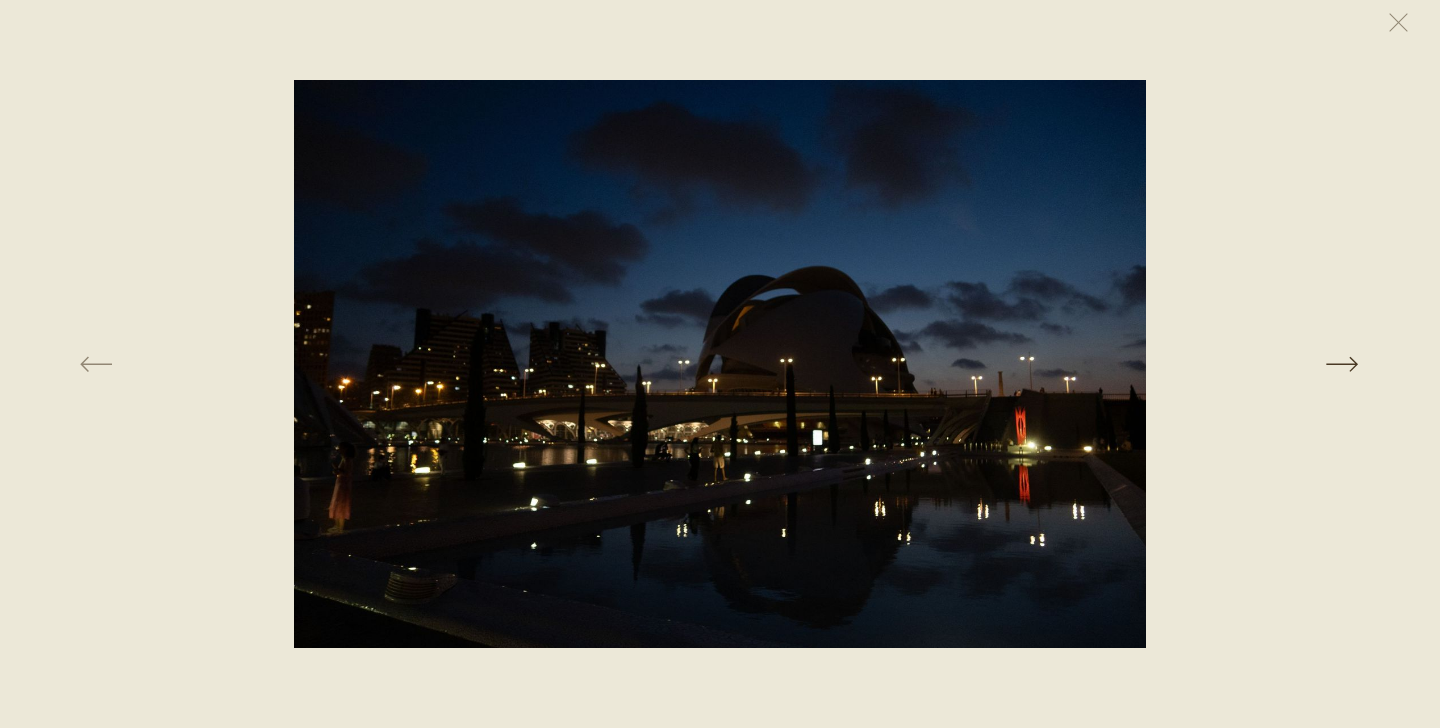 click at bounding box center (1135, 364) 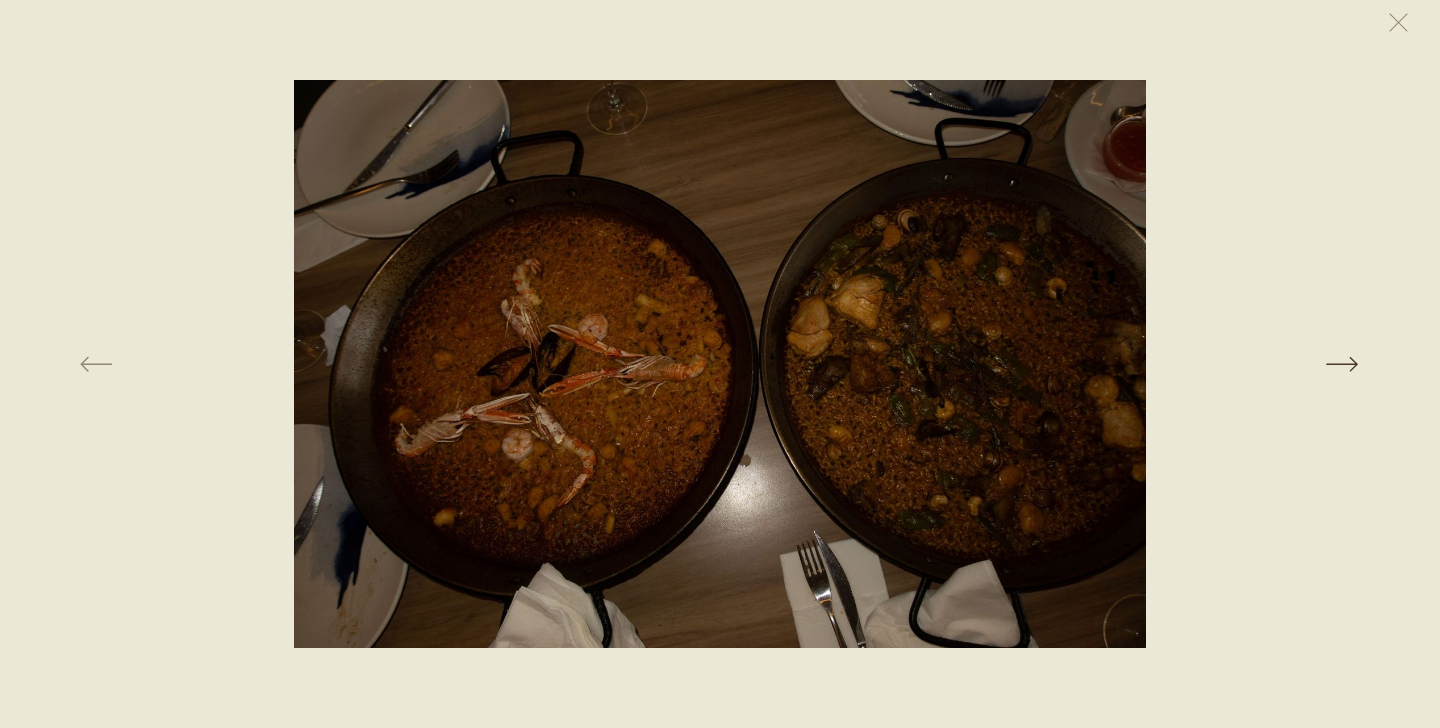 click at bounding box center (1135, 364) 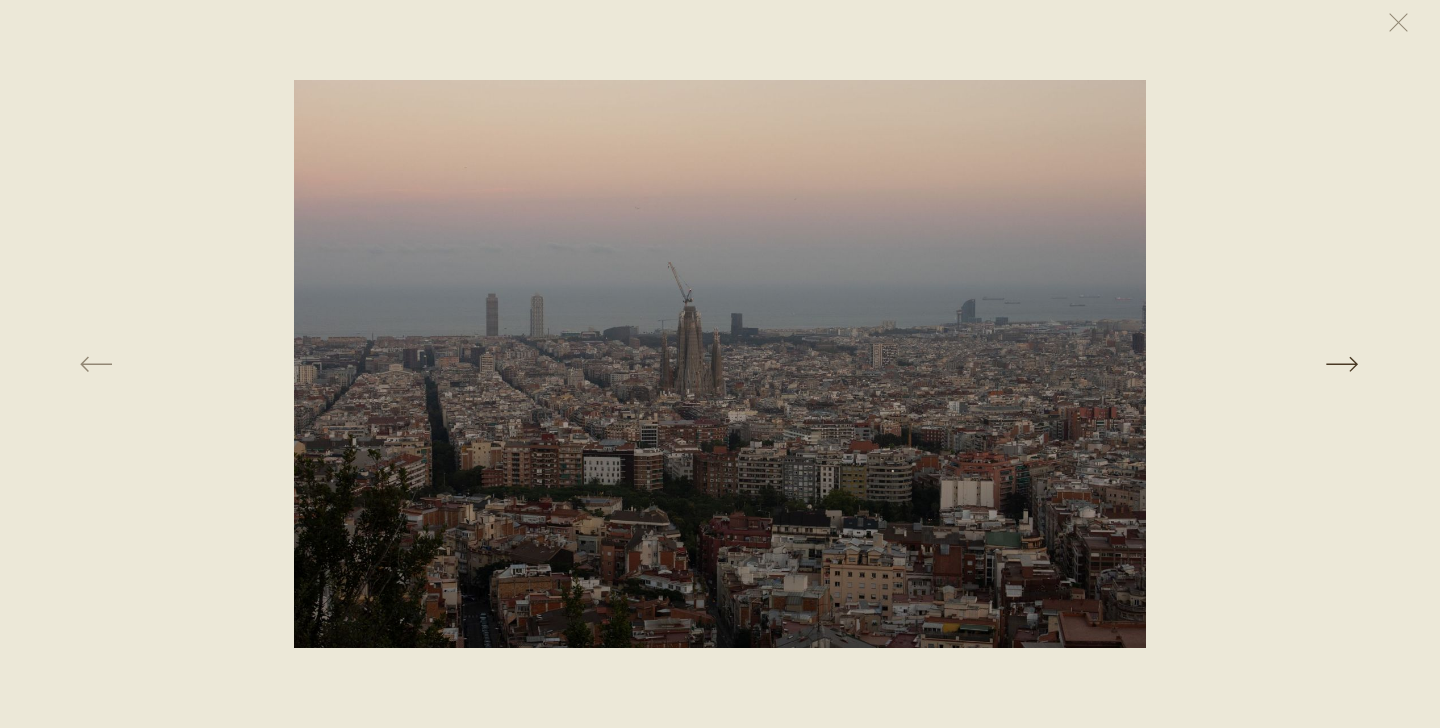click at bounding box center [1135, 364] 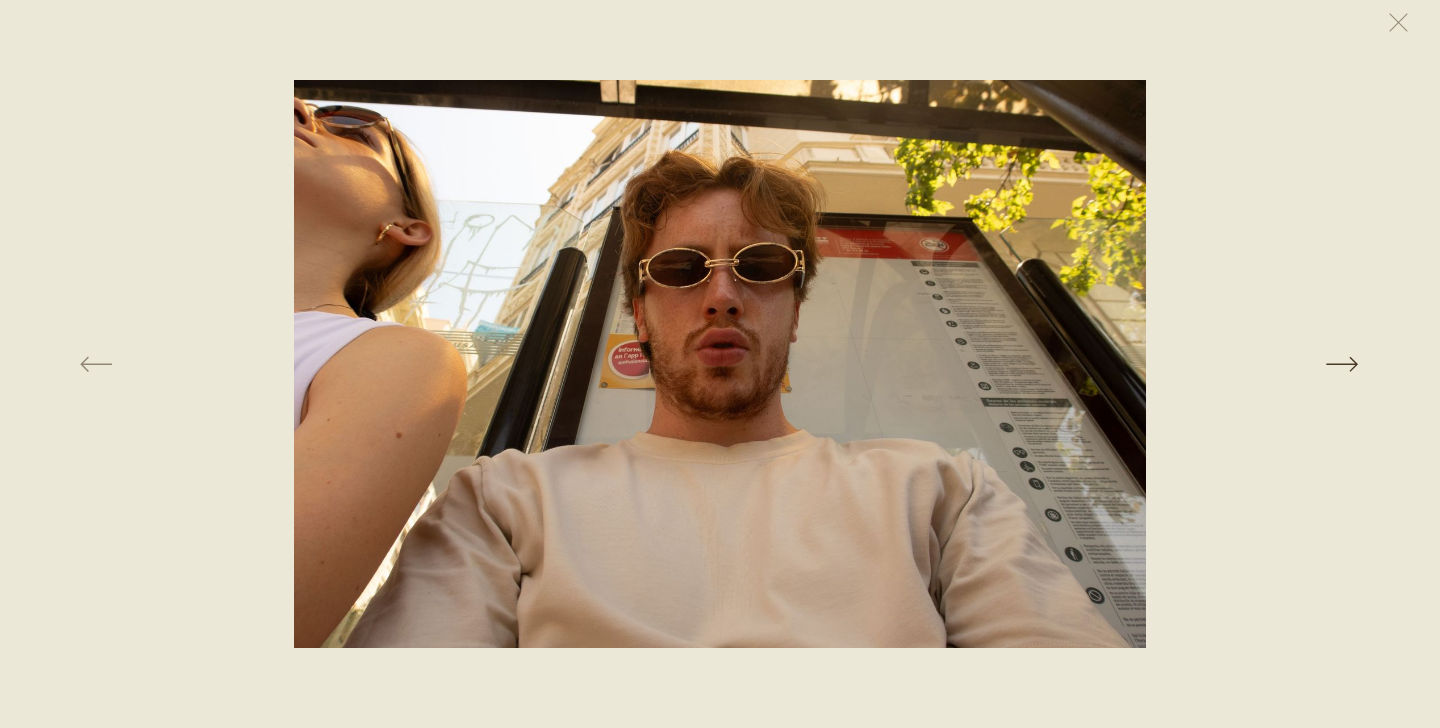 click at bounding box center [1135, 364] 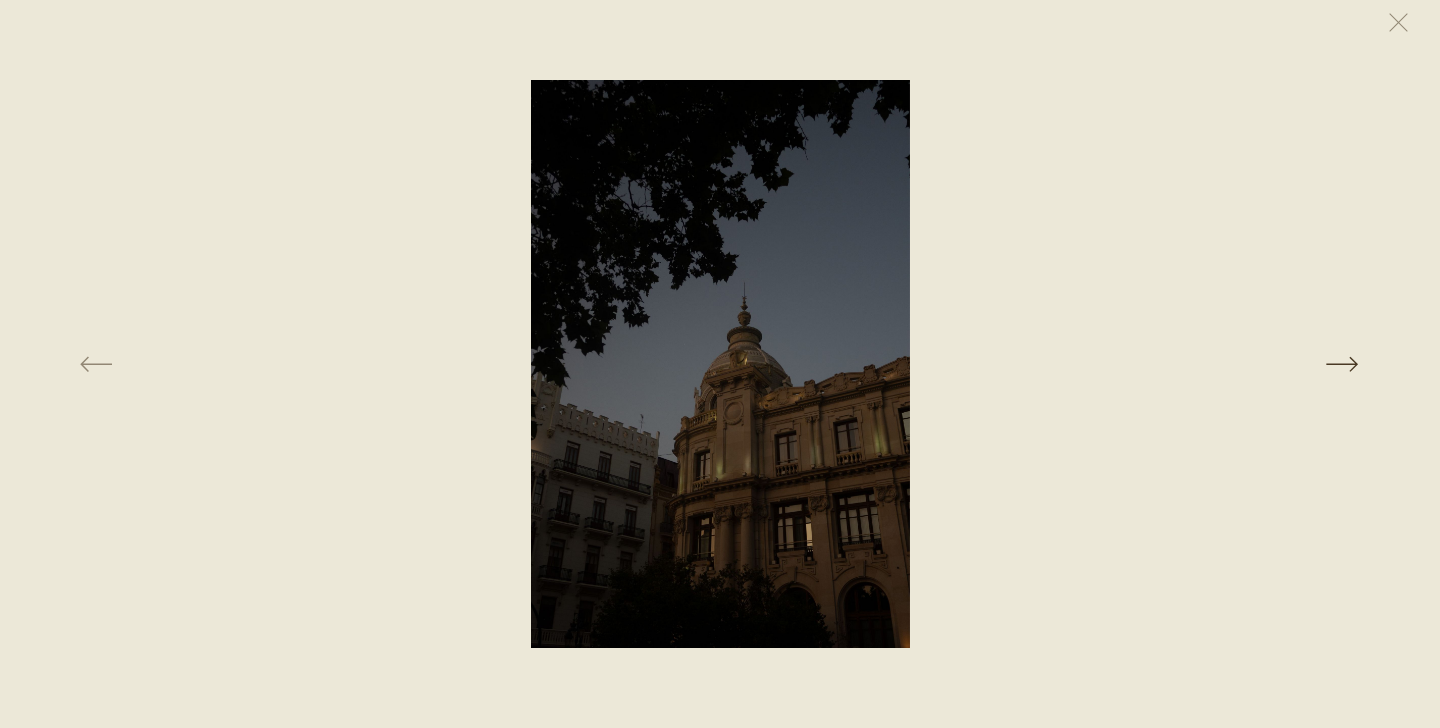 scroll, scrollTop: 8536, scrollLeft: 0, axis: vertical 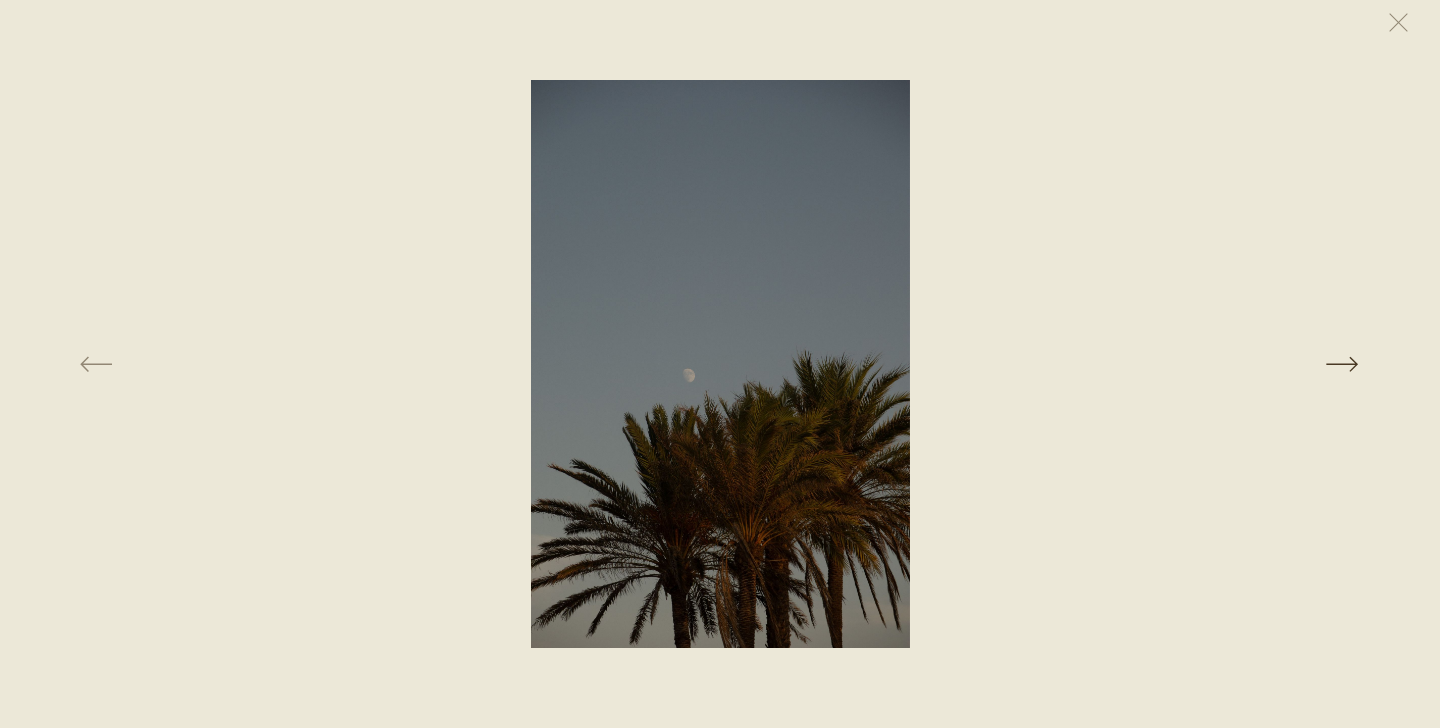 click at bounding box center (1135, 364) 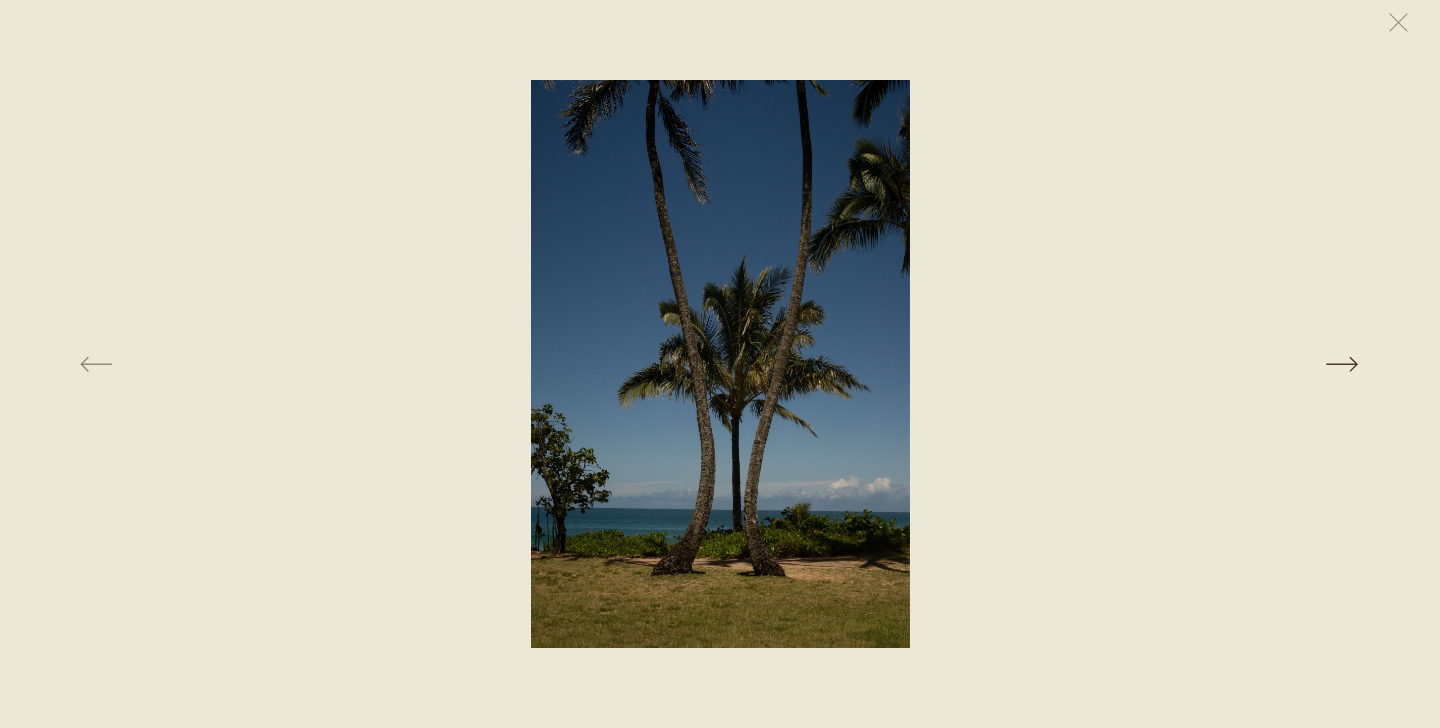 click at bounding box center [1135, 364] 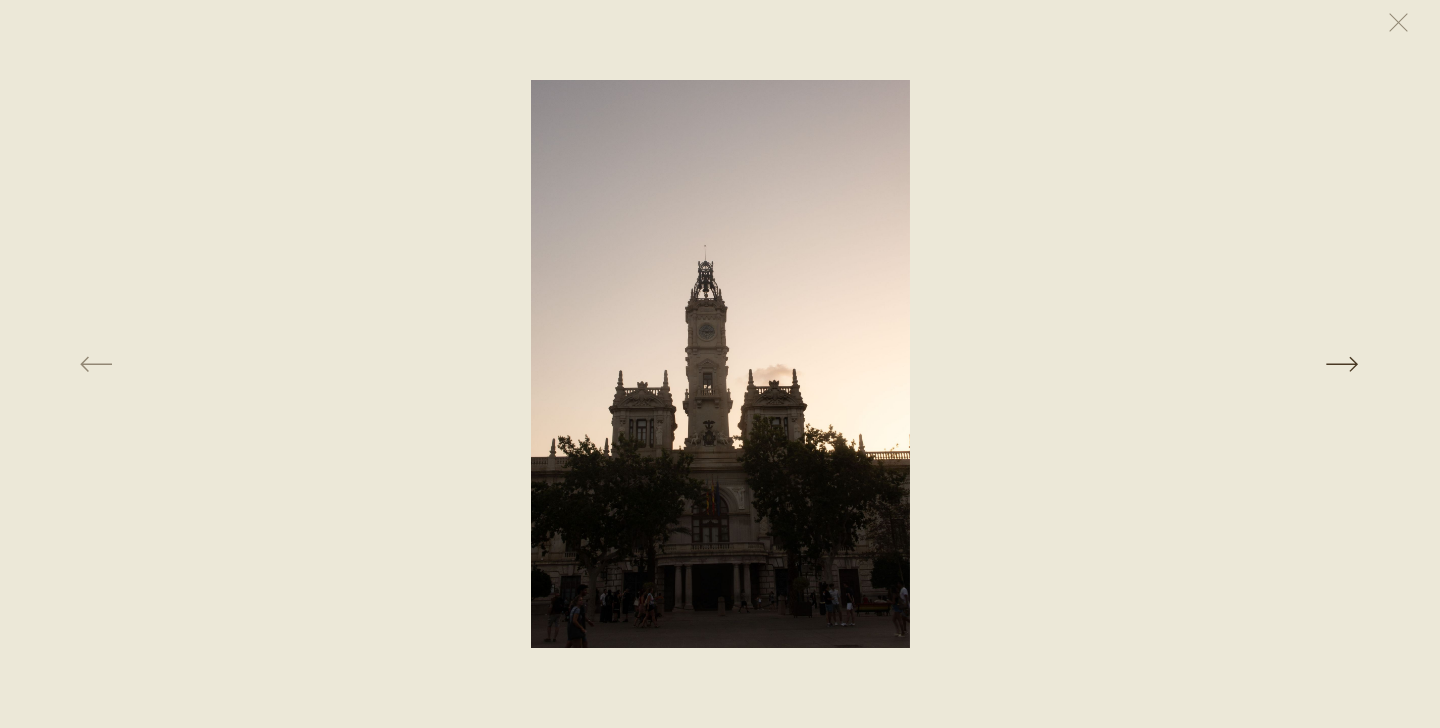 click at bounding box center [1135, 364] 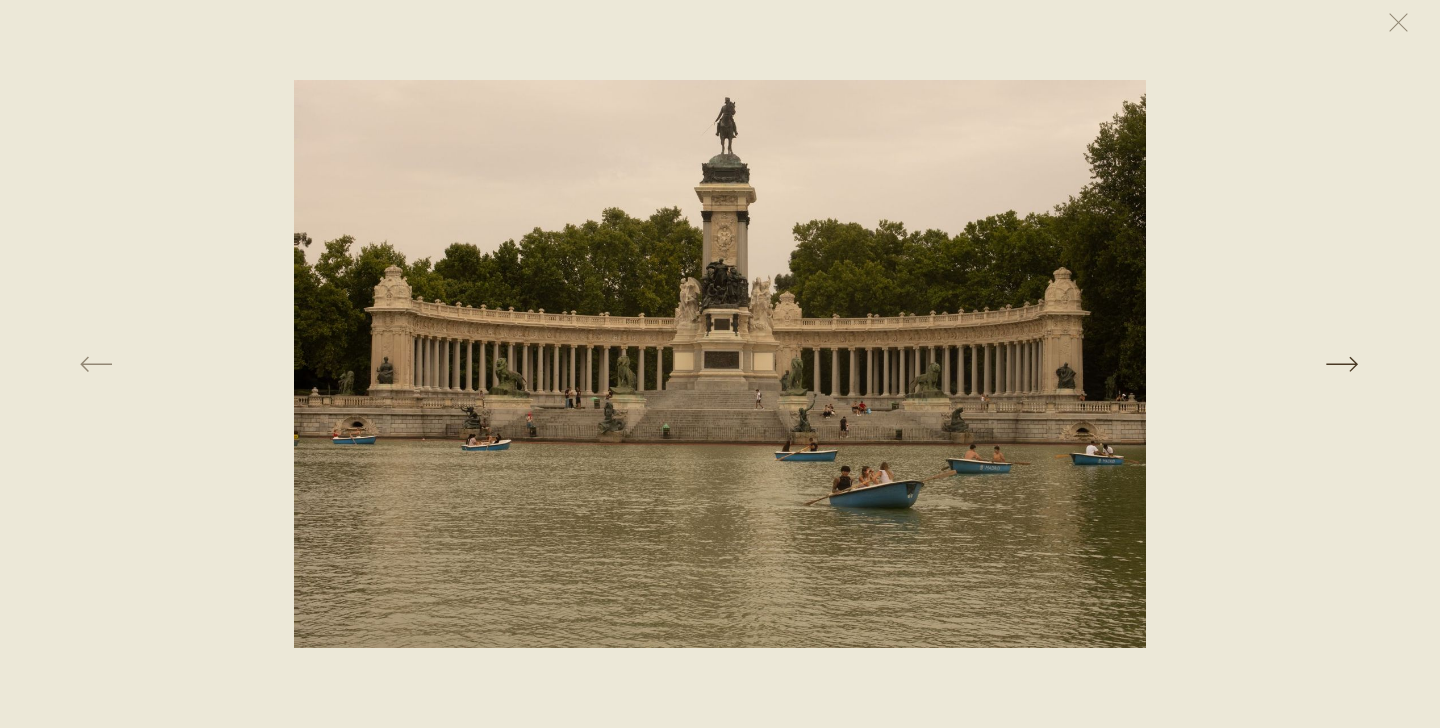 click at bounding box center (1135, 364) 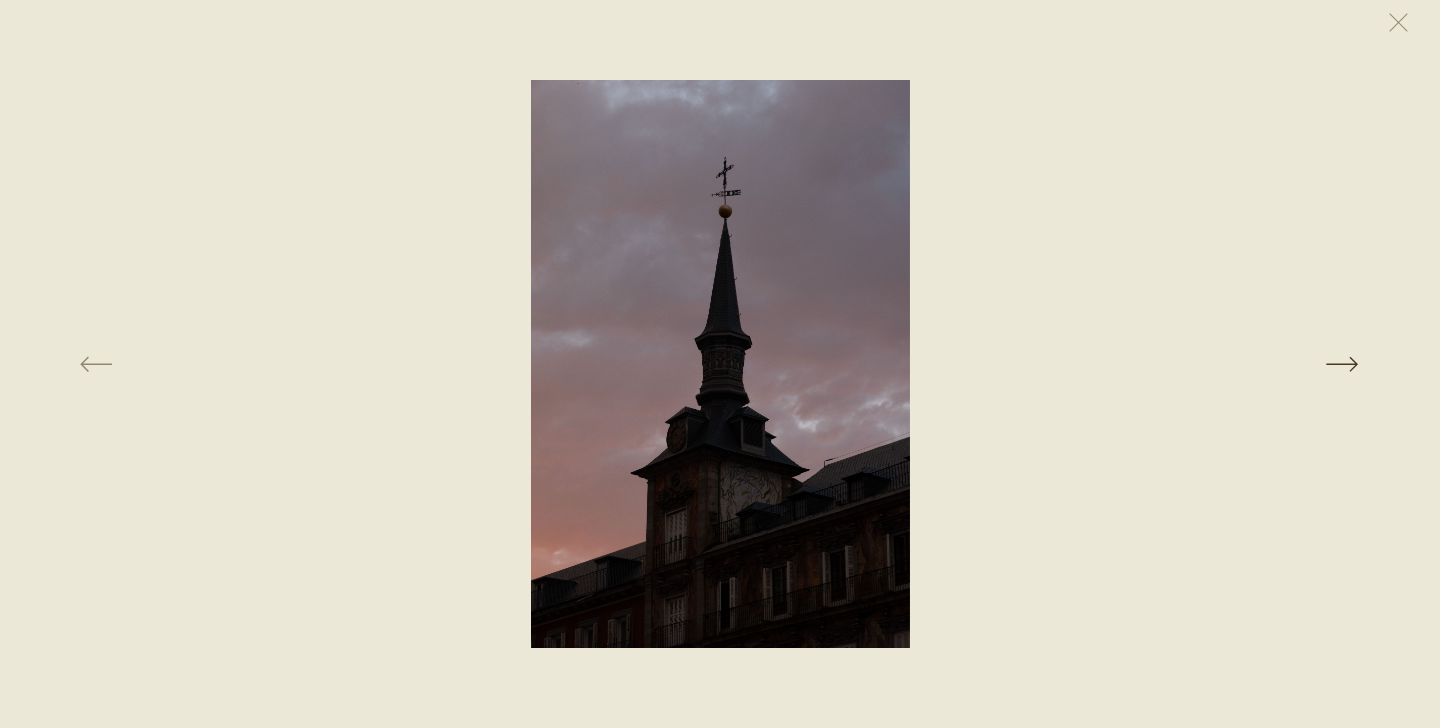 click at bounding box center (1135, 364) 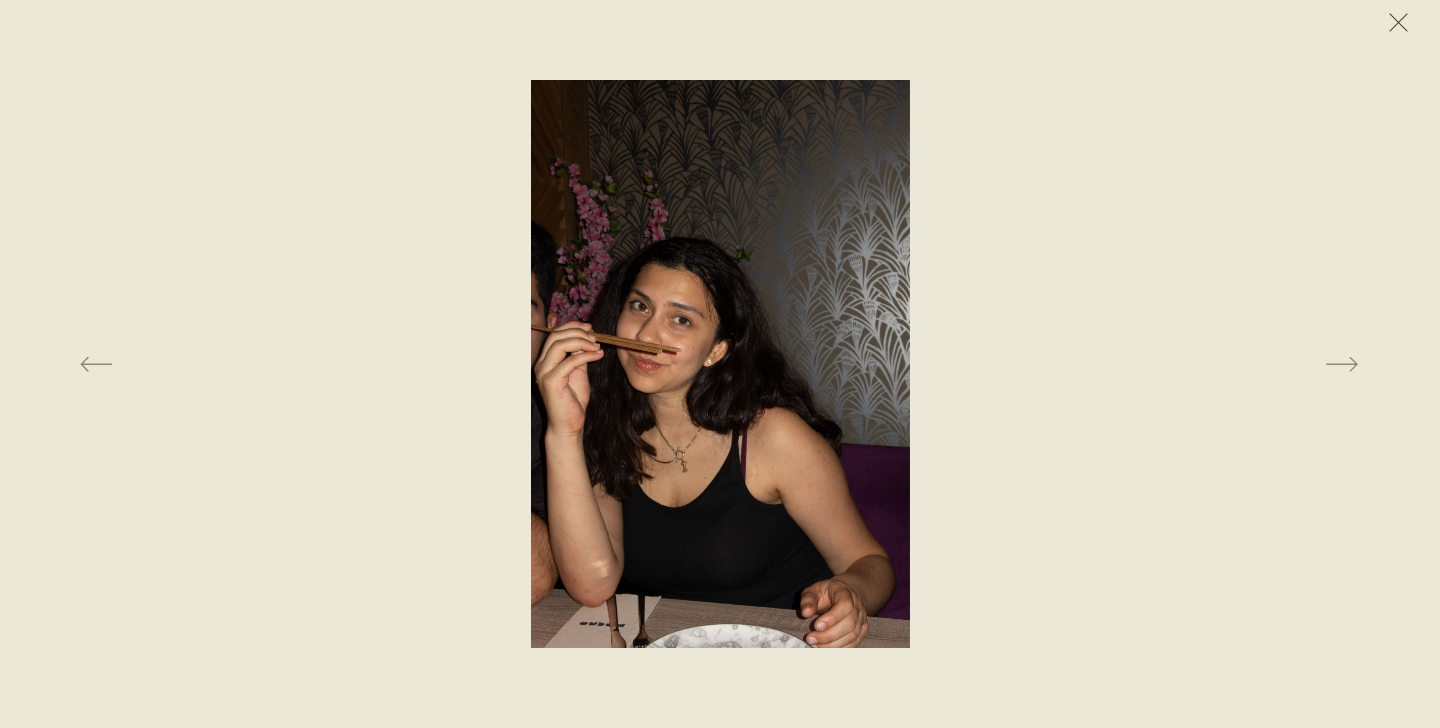 click at bounding box center [1398, 22] 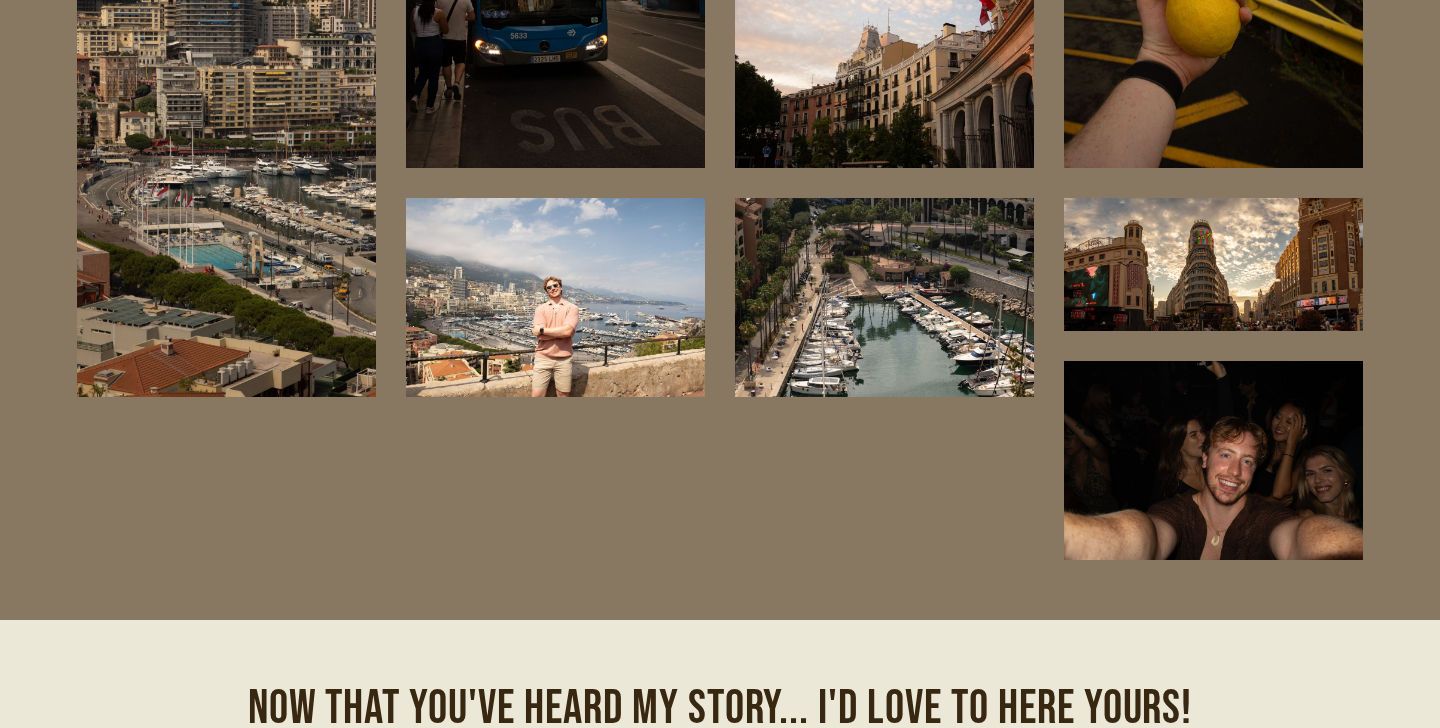 scroll, scrollTop: 11775, scrollLeft: 0, axis: vertical 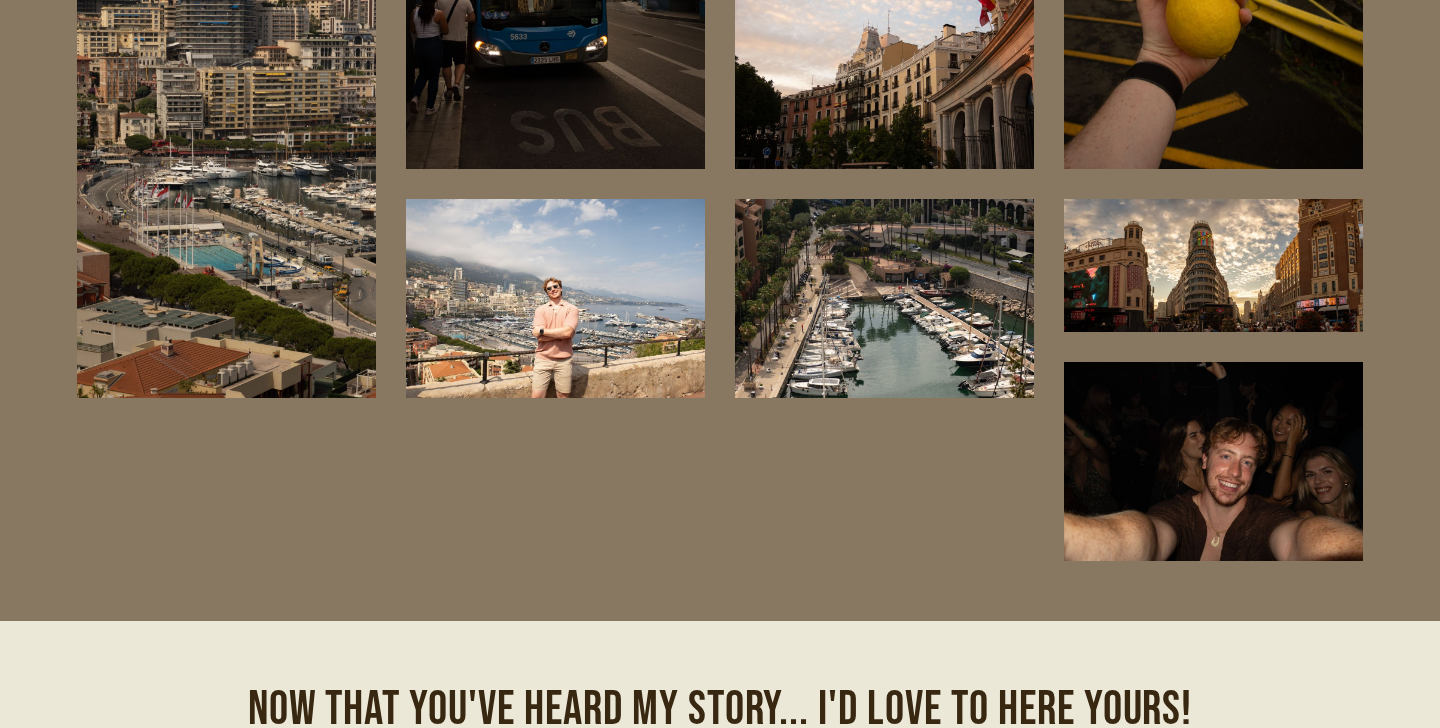 click at bounding box center (1213, 461) 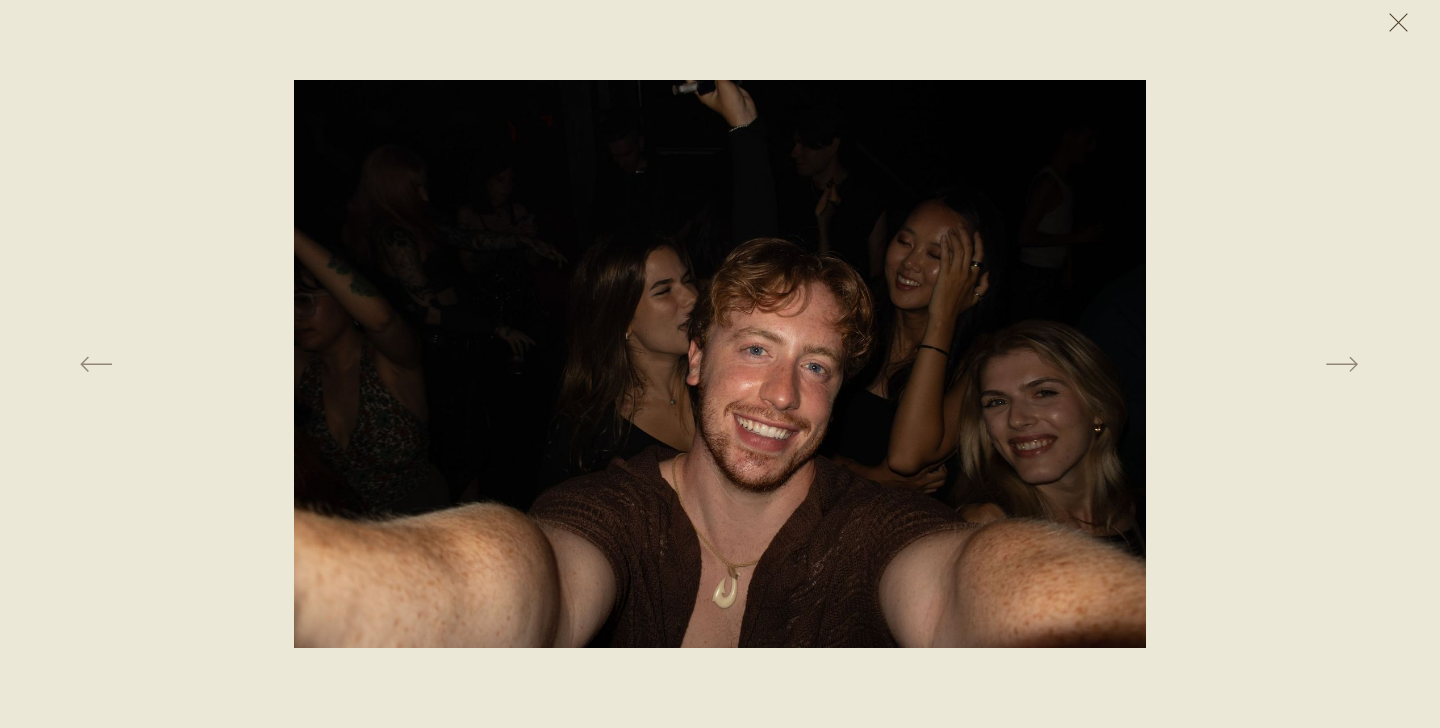click at bounding box center (1398, 22) 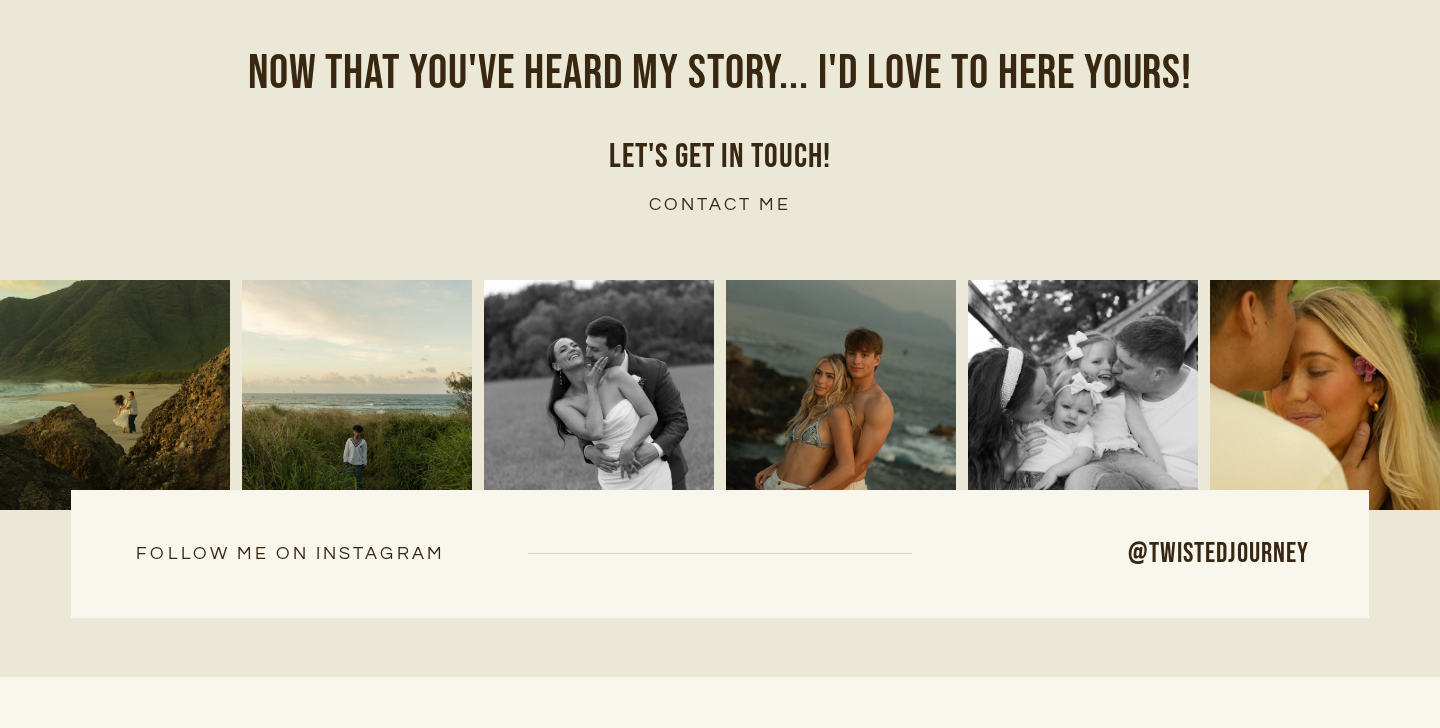 scroll, scrollTop: 12412, scrollLeft: 0, axis: vertical 